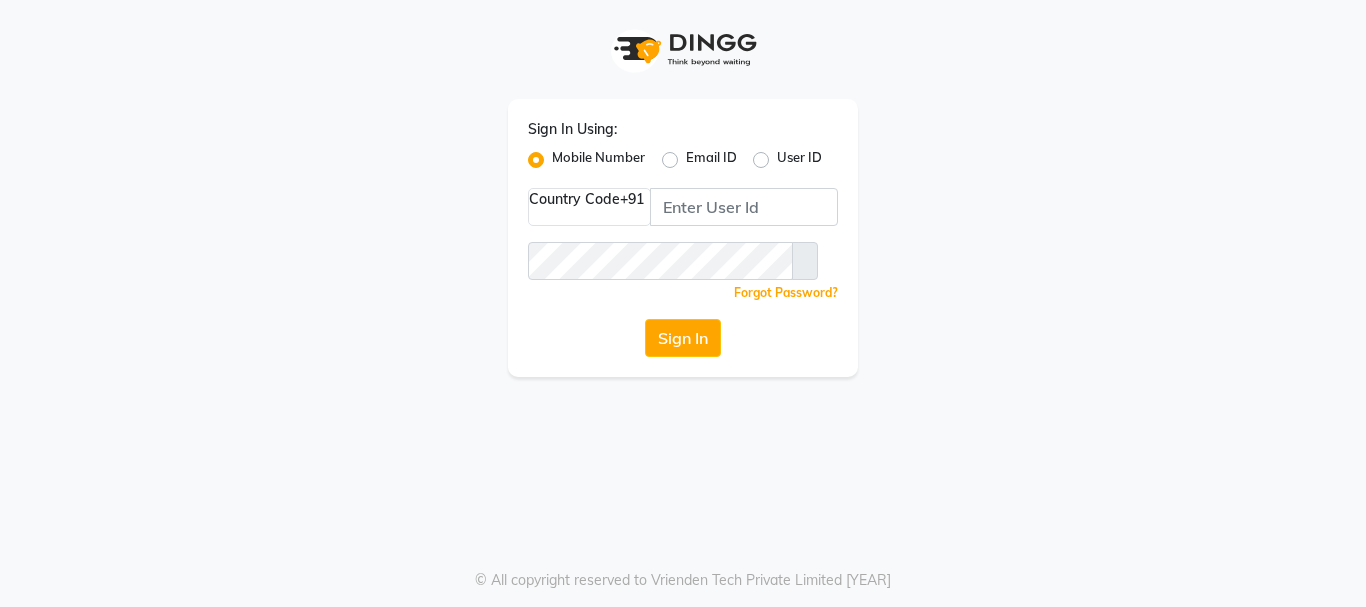 scroll, scrollTop: 0, scrollLeft: 0, axis: both 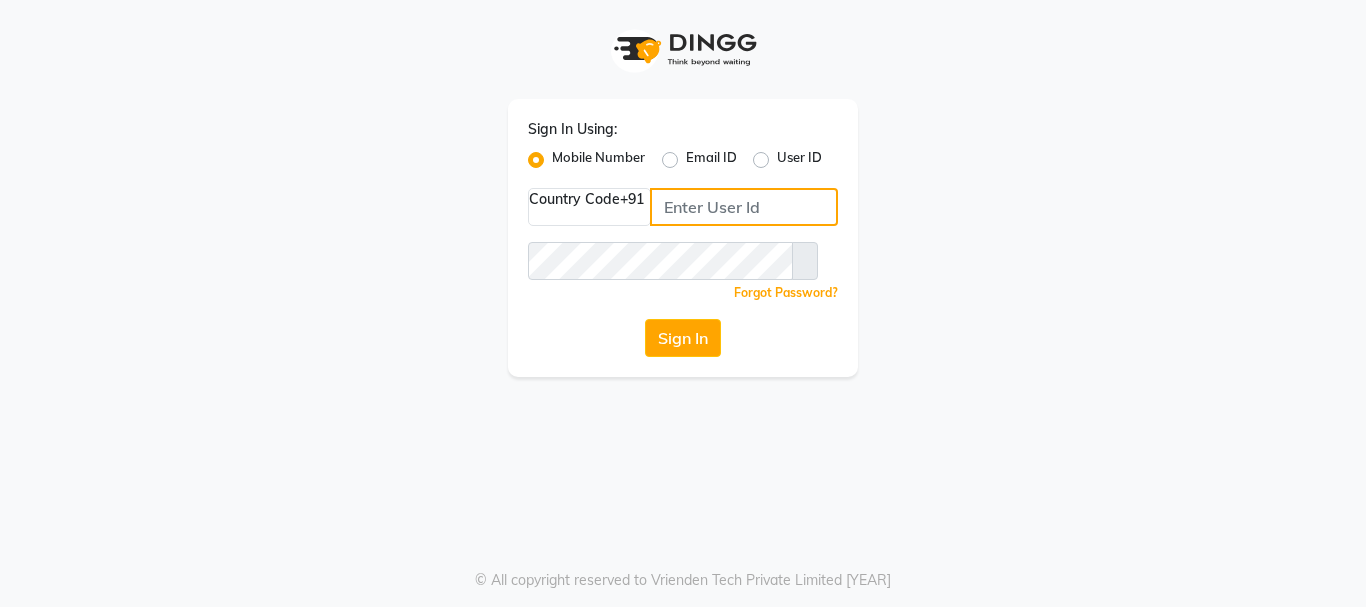 click at bounding box center (744, 207) 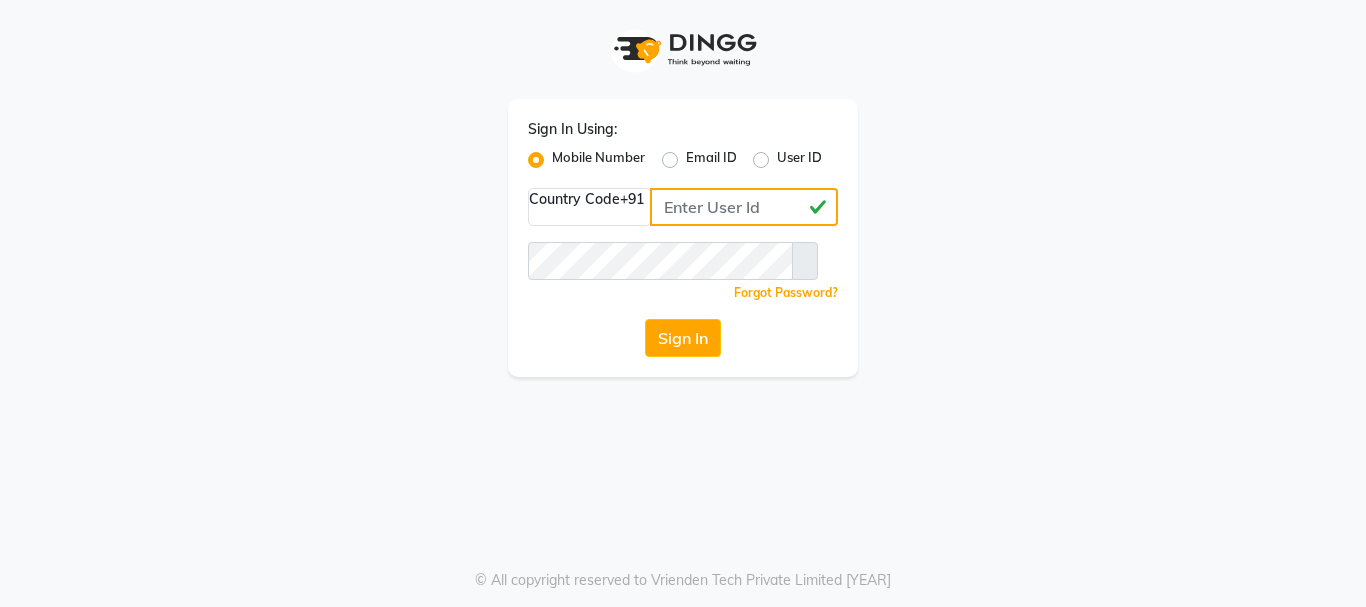 type on "[PHONE]" 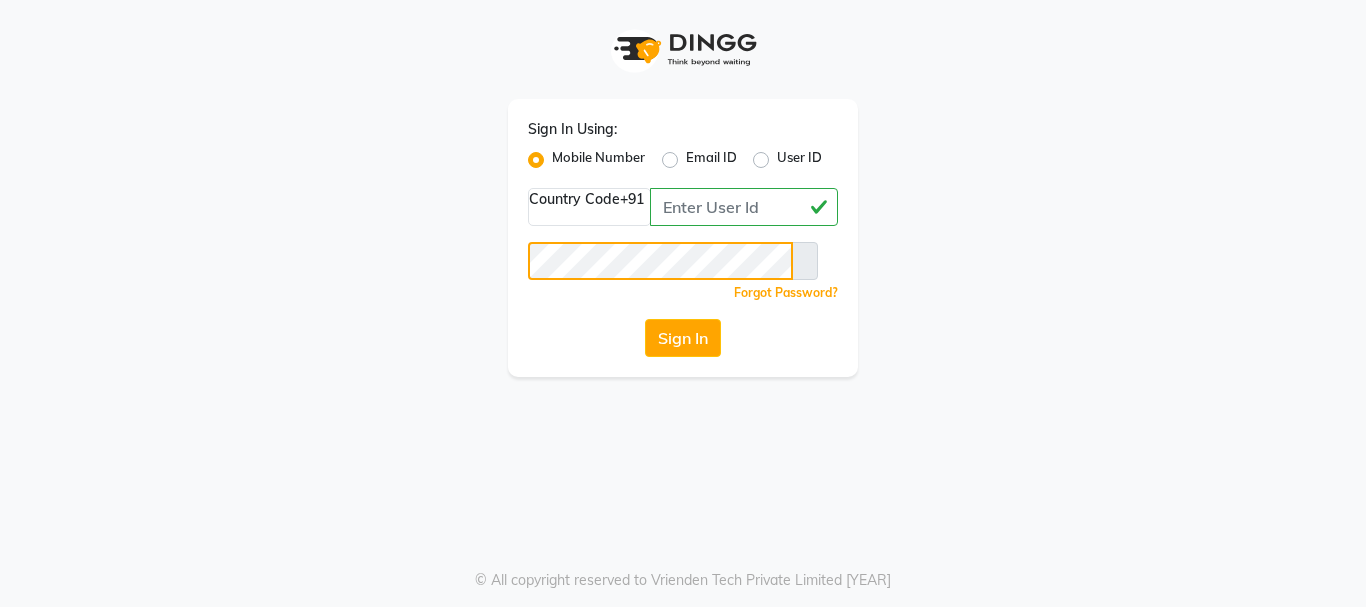 click on "Sign In" at bounding box center [683, 338] 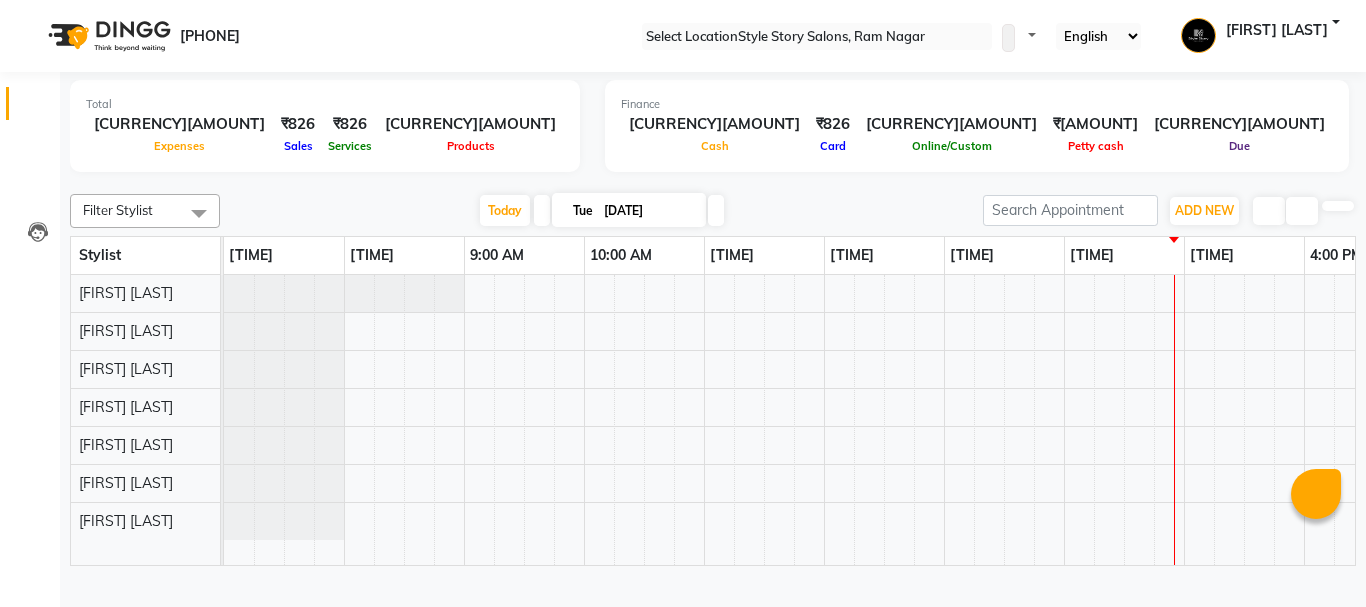 scroll, scrollTop: 0, scrollLeft: 0, axis: both 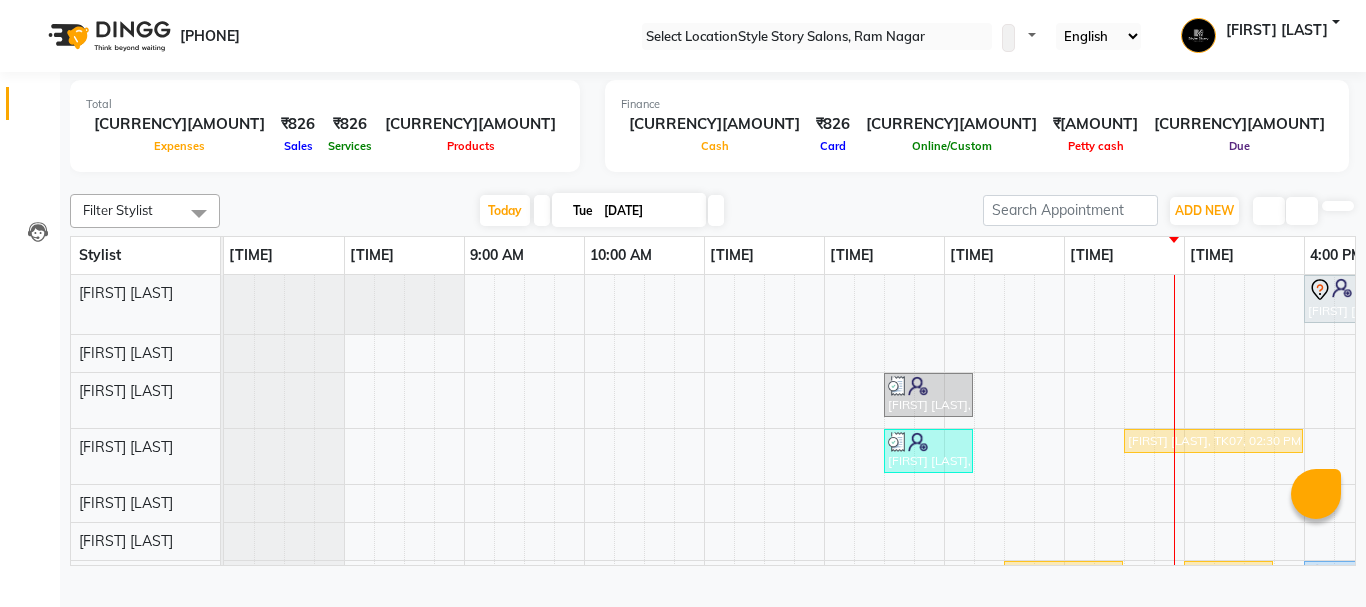 click at bounding box center (713, 182) 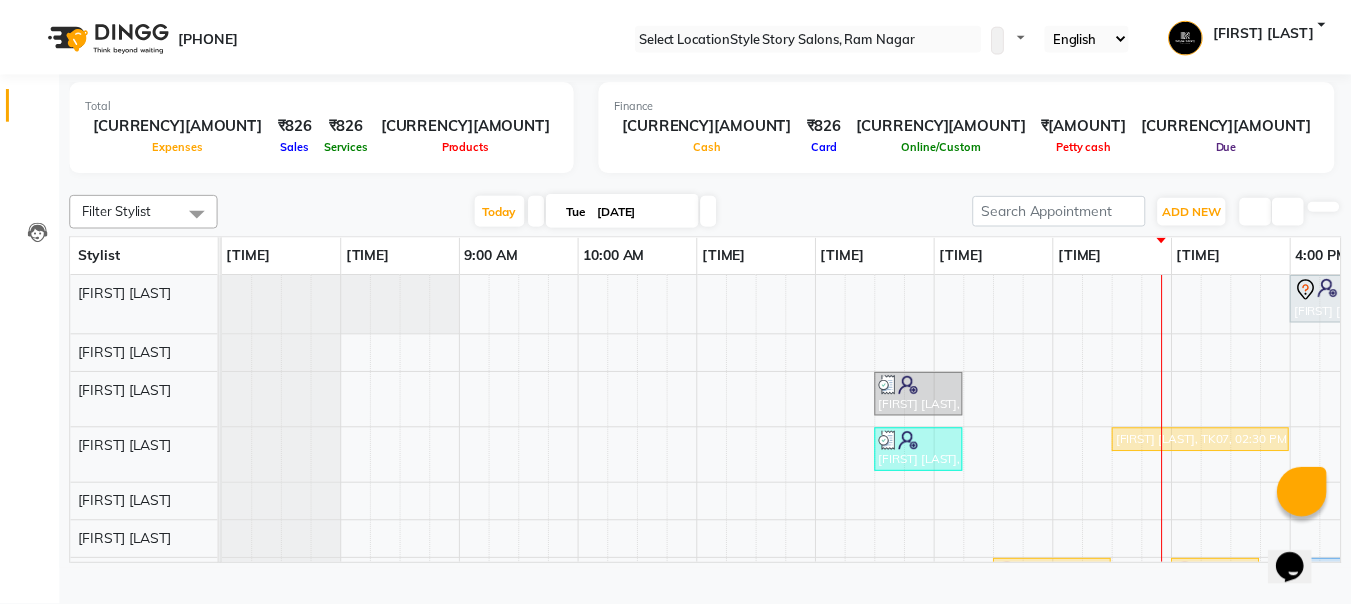 scroll, scrollTop: 0, scrollLeft: 0, axis: both 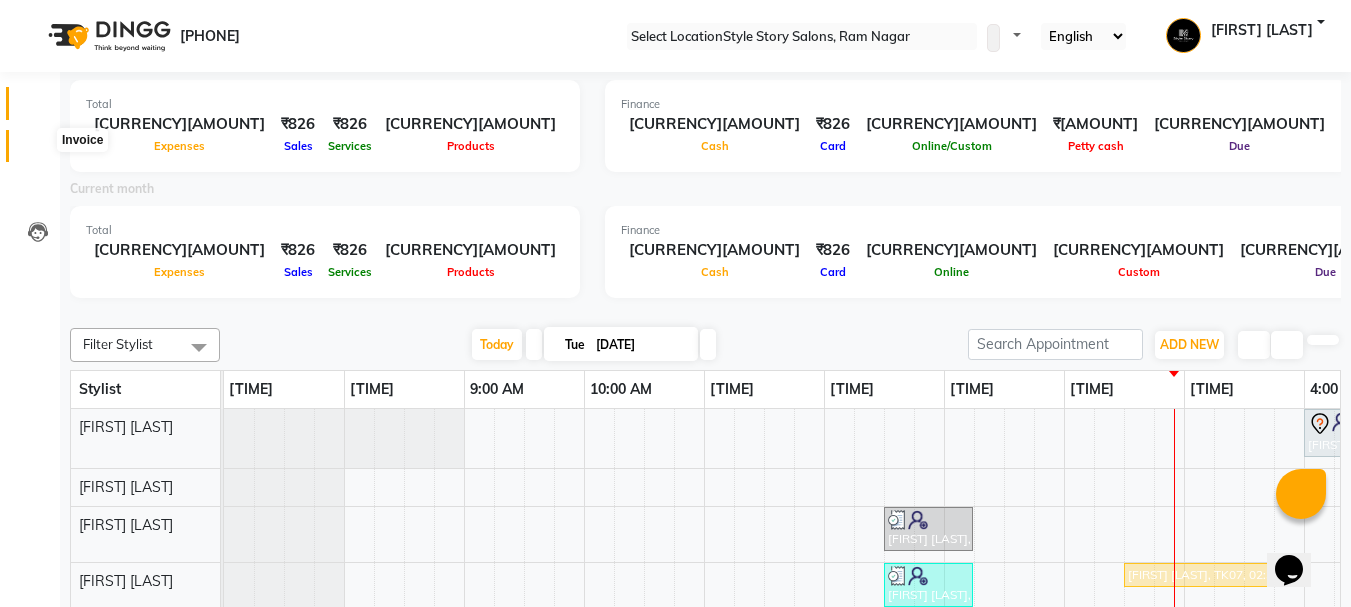 click at bounding box center (38, 151) 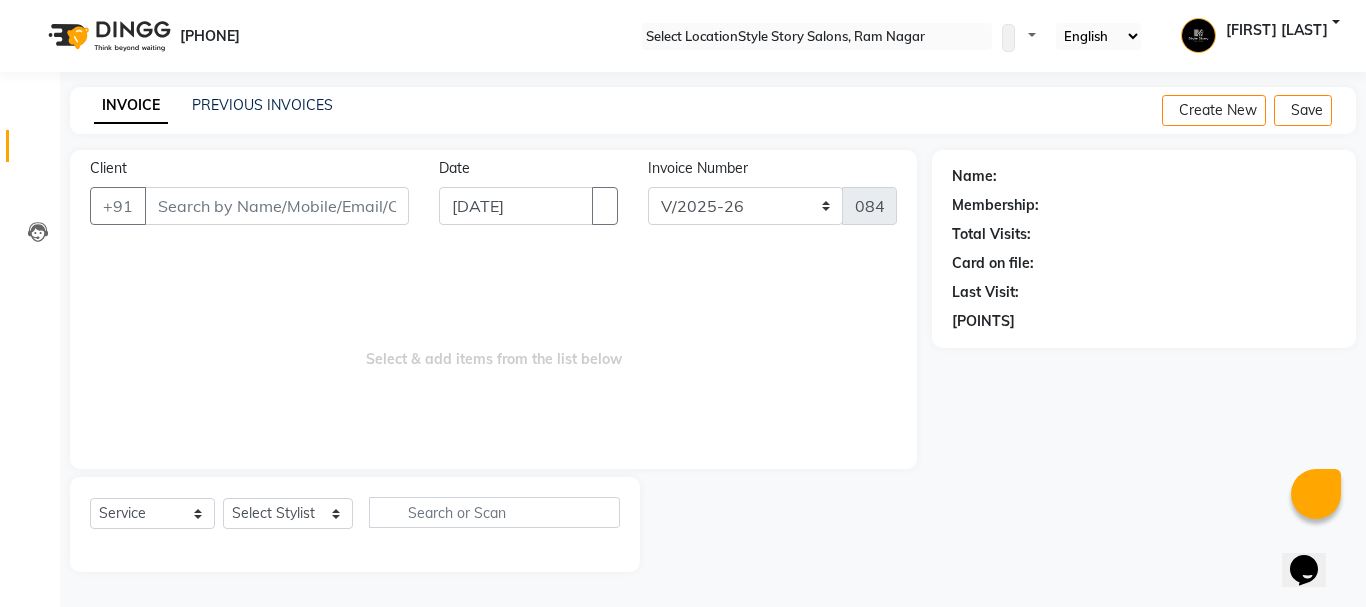 click on "Client" at bounding box center (277, 206) 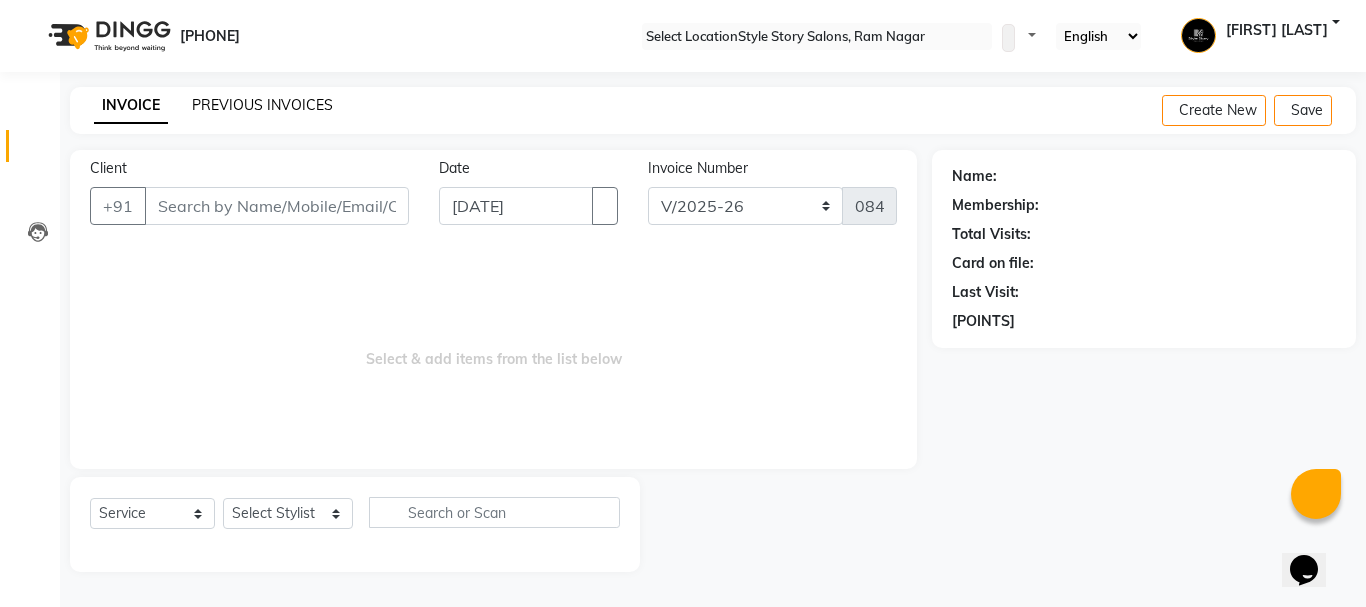 click on "PREVIOUS INVOICES" at bounding box center (262, 105) 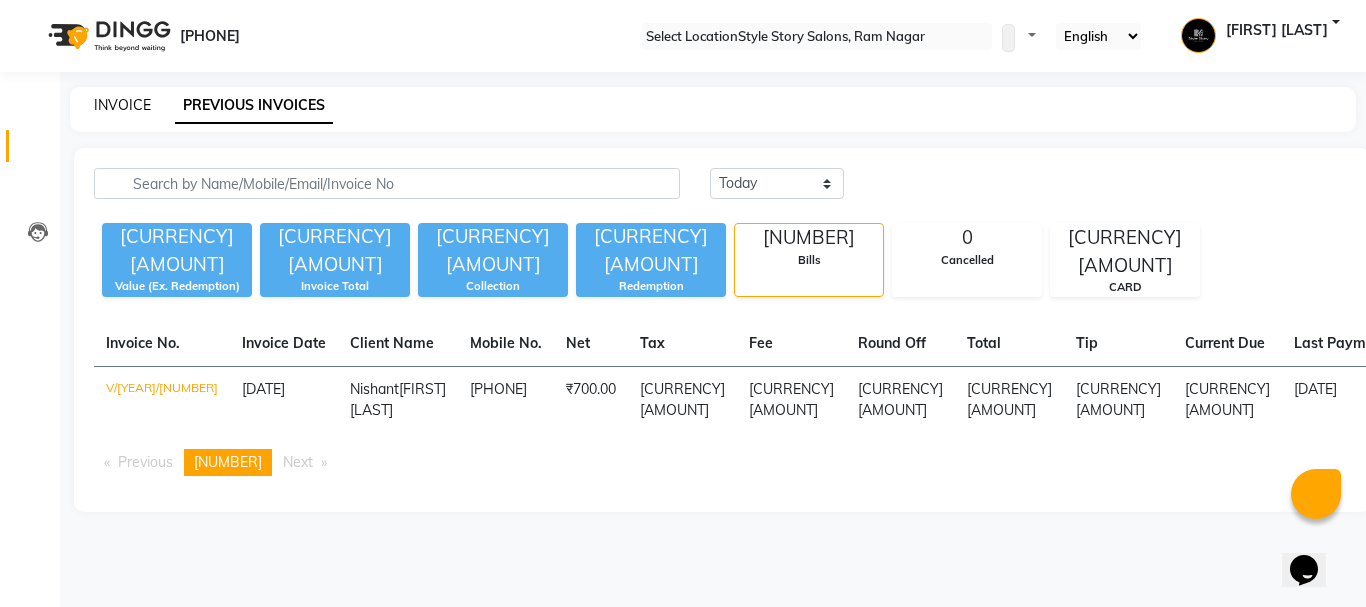 click on "INVOICE" at bounding box center [122, 105] 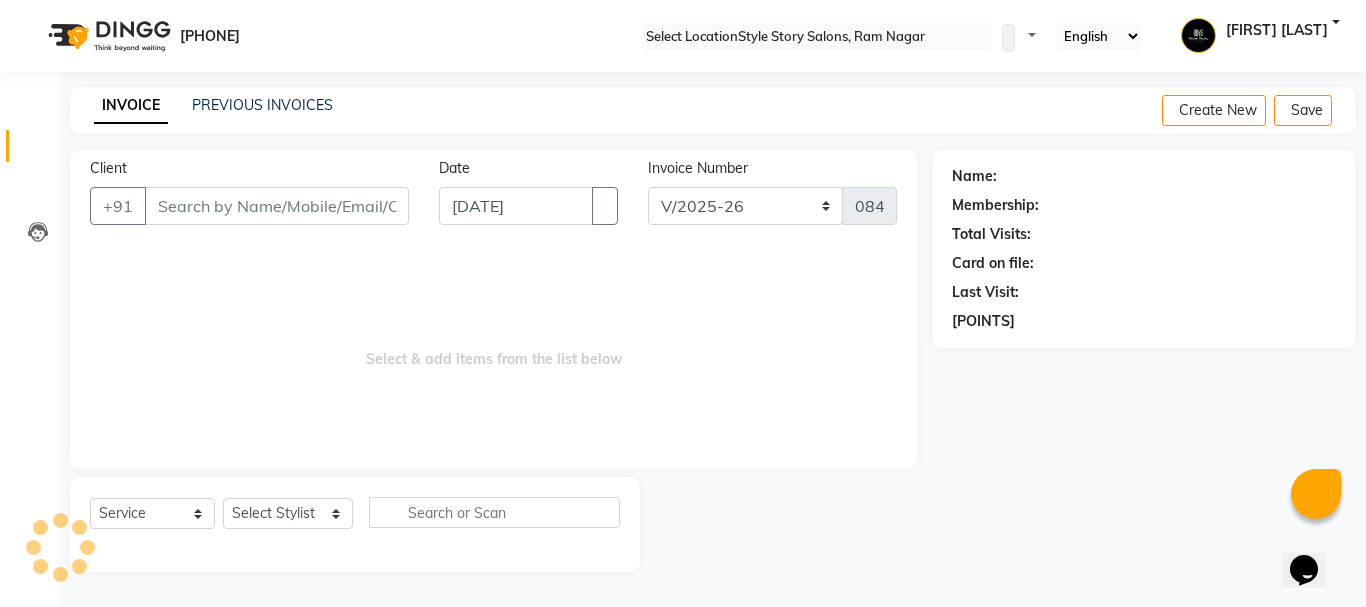 click on "Client" at bounding box center [277, 206] 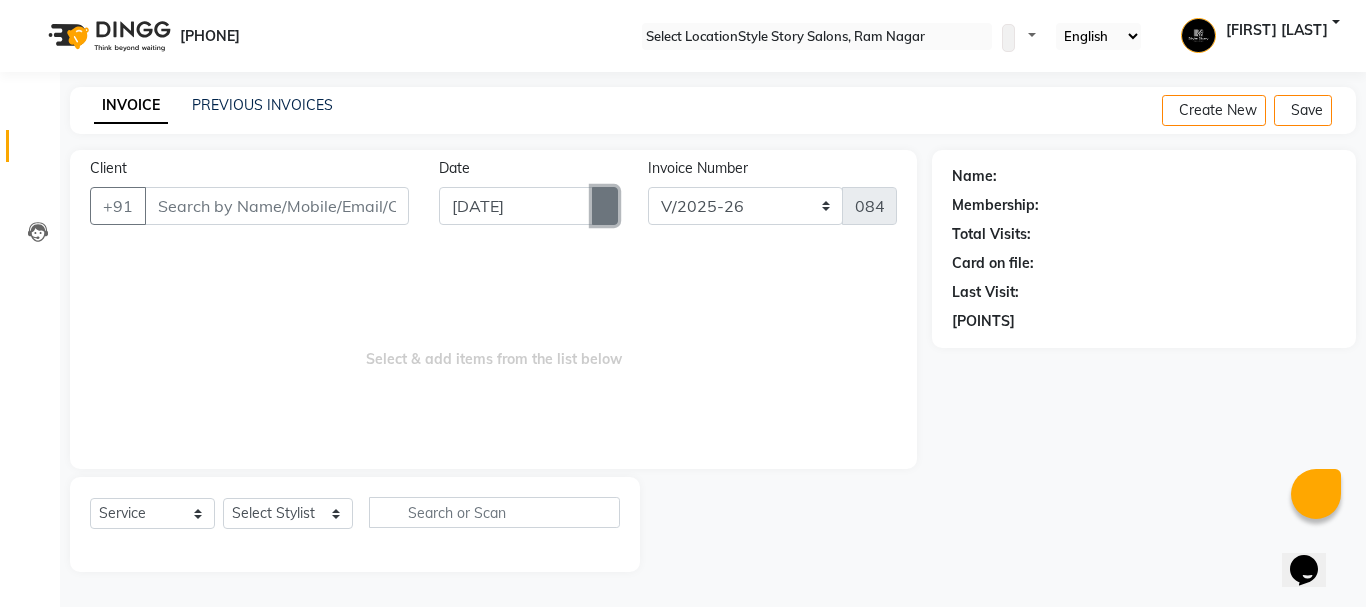 click at bounding box center [605, 206] 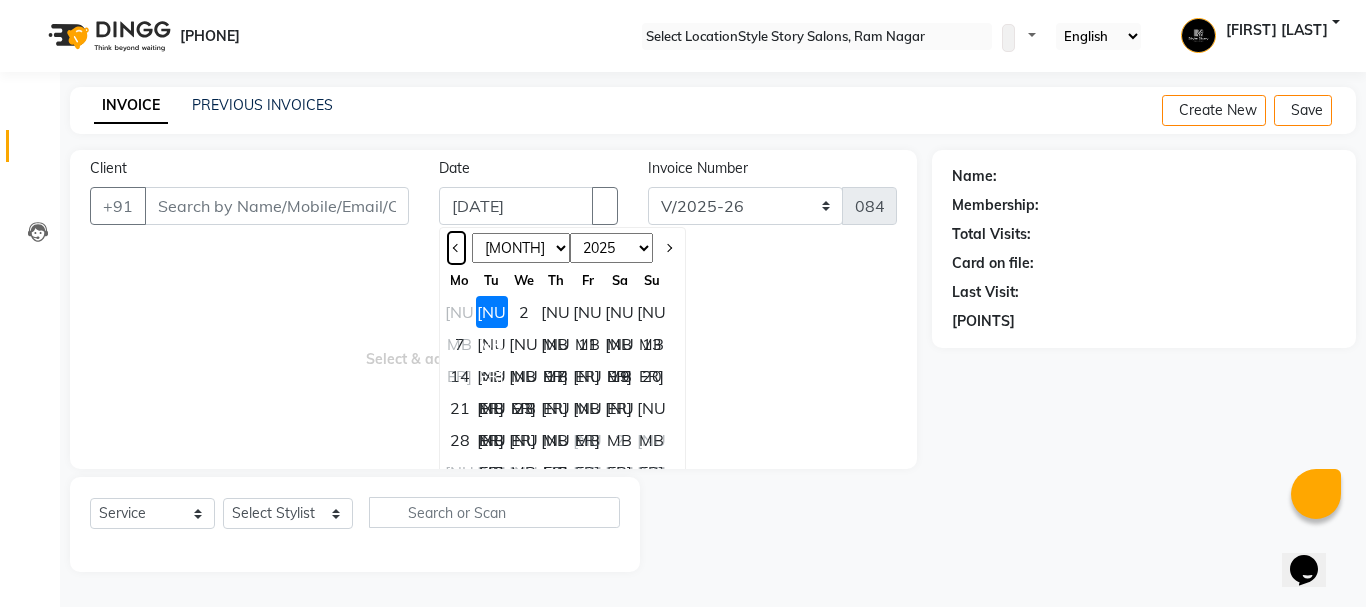 click at bounding box center [456, 248] 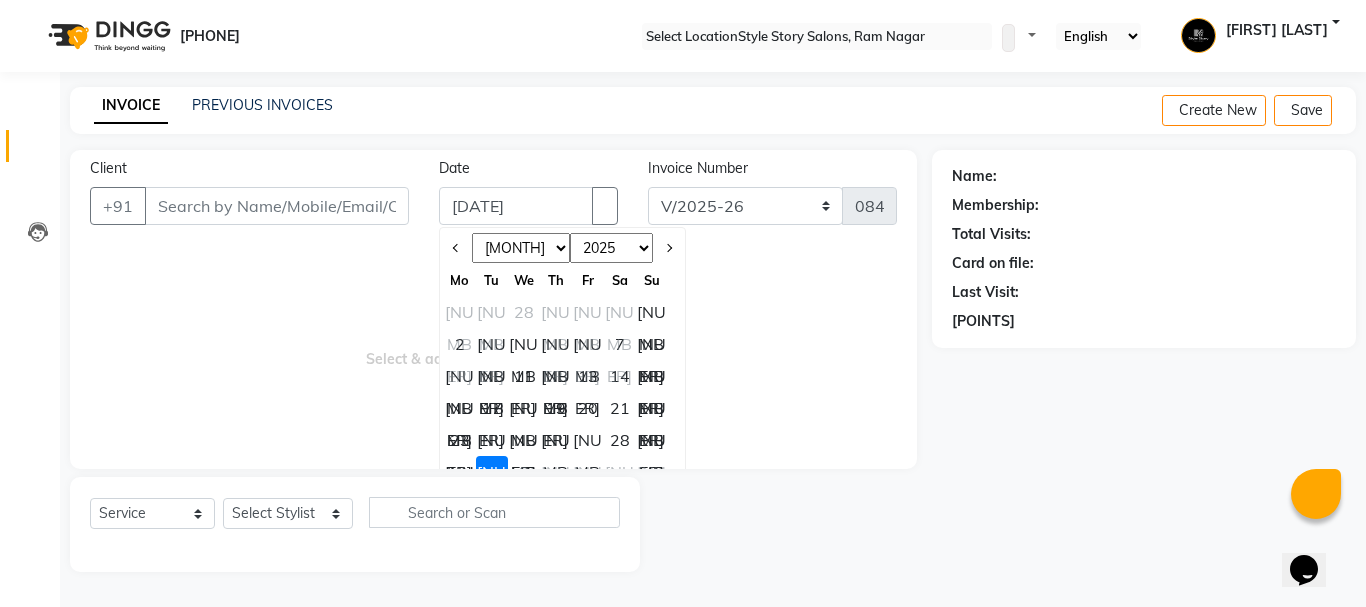 click on "[NUMBER]" at bounding box center (556, 376) 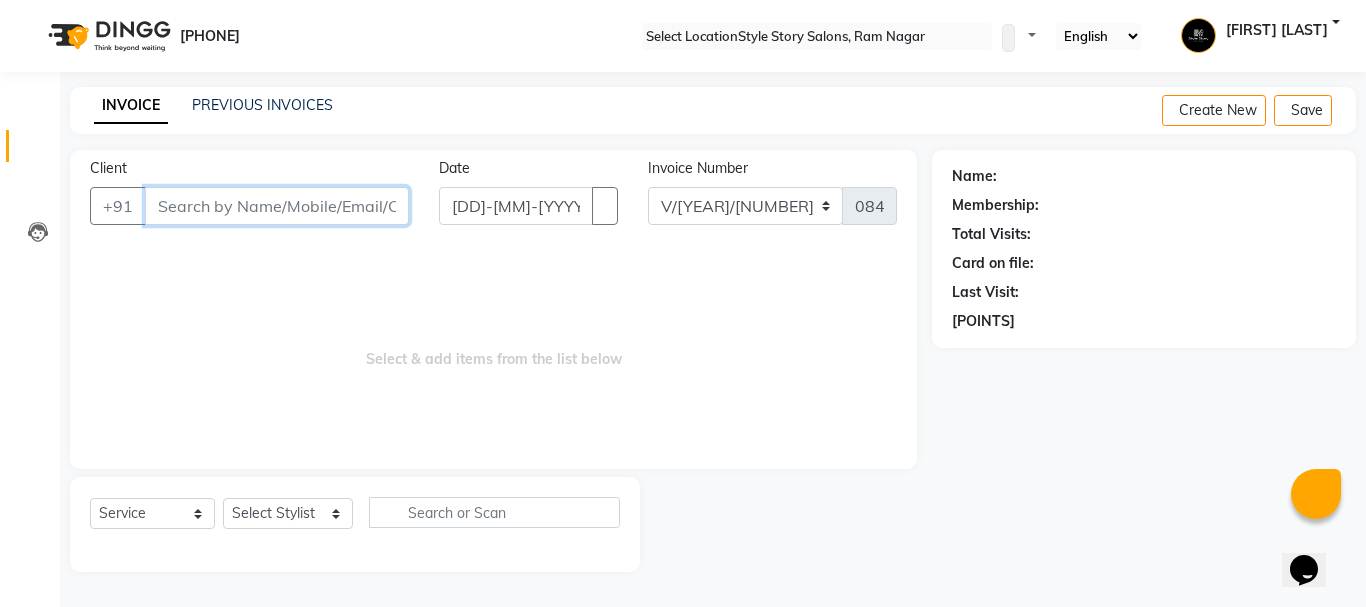 click on "Client" at bounding box center [277, 206] 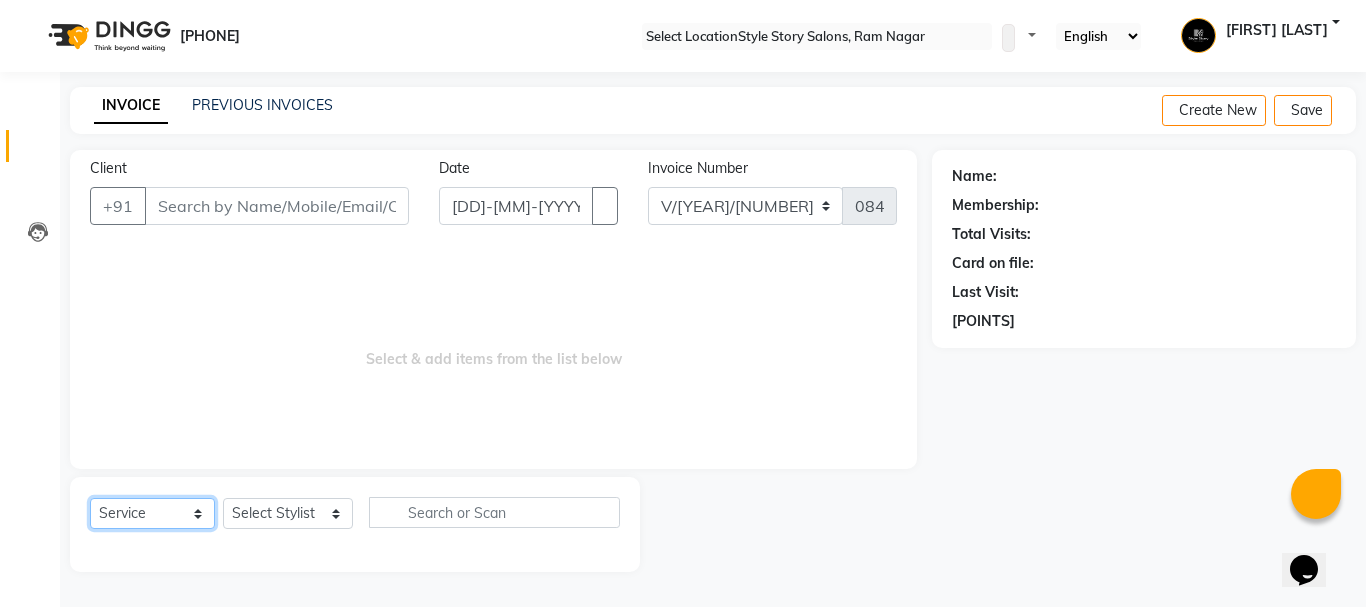 click on "Select Service Product Membership Package Voucher Prepaid Gift Card" at bounding box center (152, 513) 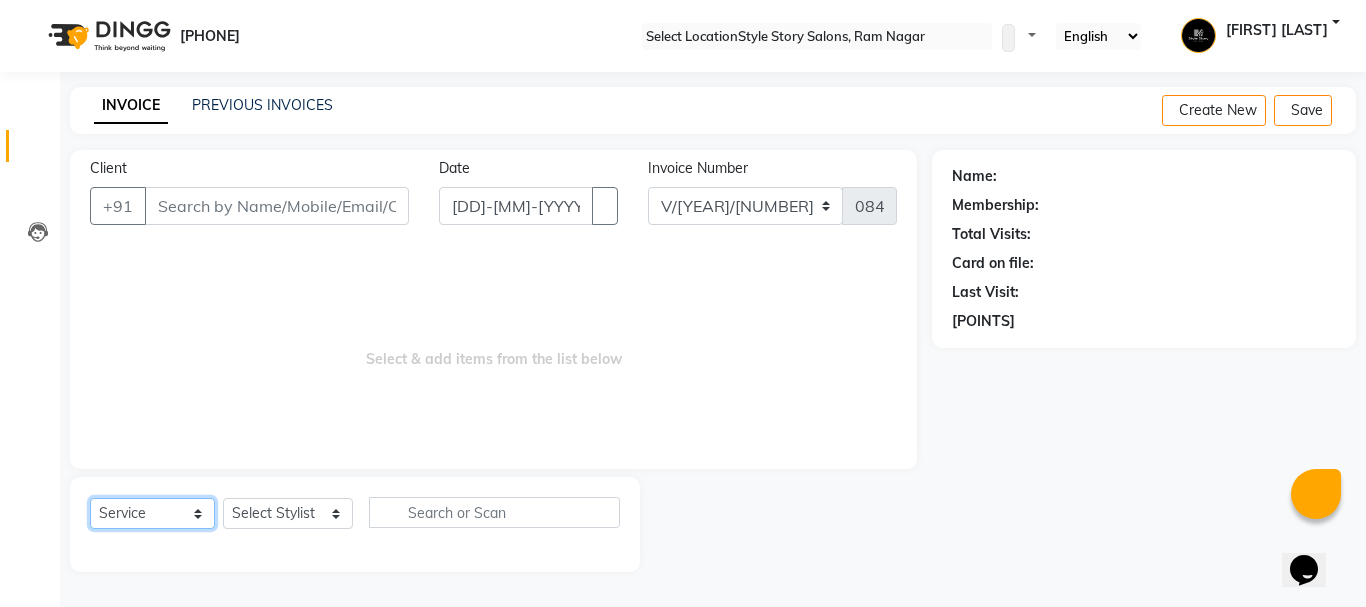 select on "product" 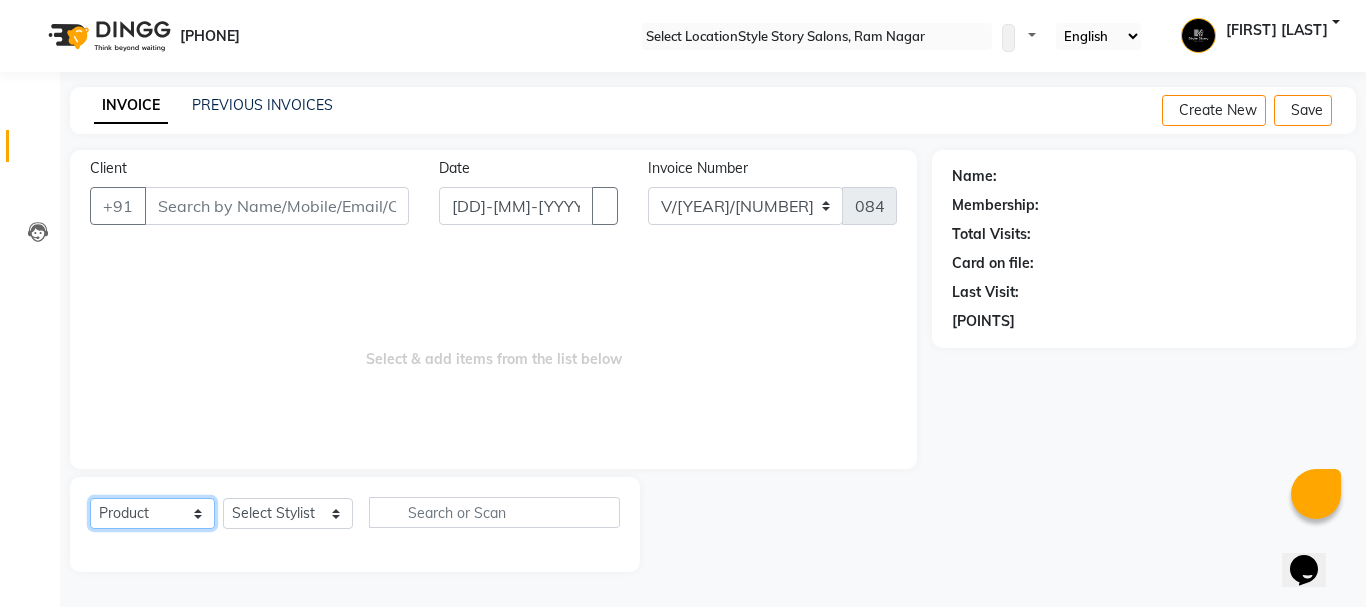 click on "Select Service Product Membership Package Voucher Prepaid Gift Card" at bounding box center [152, 513] 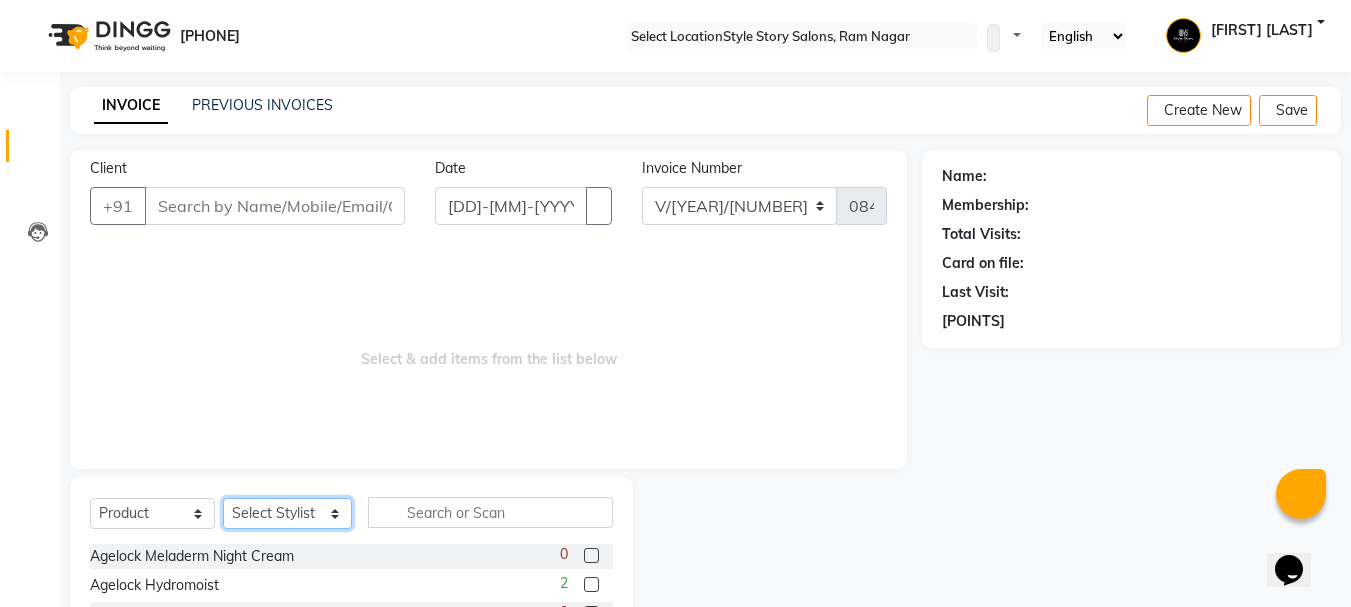 click on "Select Stylist Aayushi Dahat Adesh khadse Ambika Dhadse Front Desk Arshad Ansari Diksha Thakur Durga Gawai Front Desk Kajal Thapa Front Desk Kartik Balpande Khushal Bhoyar Senior Accountant Komal Thakur Neelam Nag Nikhil Pillay Inventory Manager Nilofar Ali (HR Admin) Prathm Chaudhari (Hair Artist) Priyanshi Meshram Ram Thakur Ritesh Pande Ritesh Shrivas Shabnam Ansari Shruti Raut Sonali Sarode Sonam Nashine HR Manager Suchita Mankar (Tina Beautician) Tanuja Junghare Tushar Pandey Vikas Kumar Vinod Pandit Vishal Gajbhiye Accountant" at bounding box center [287, 513] 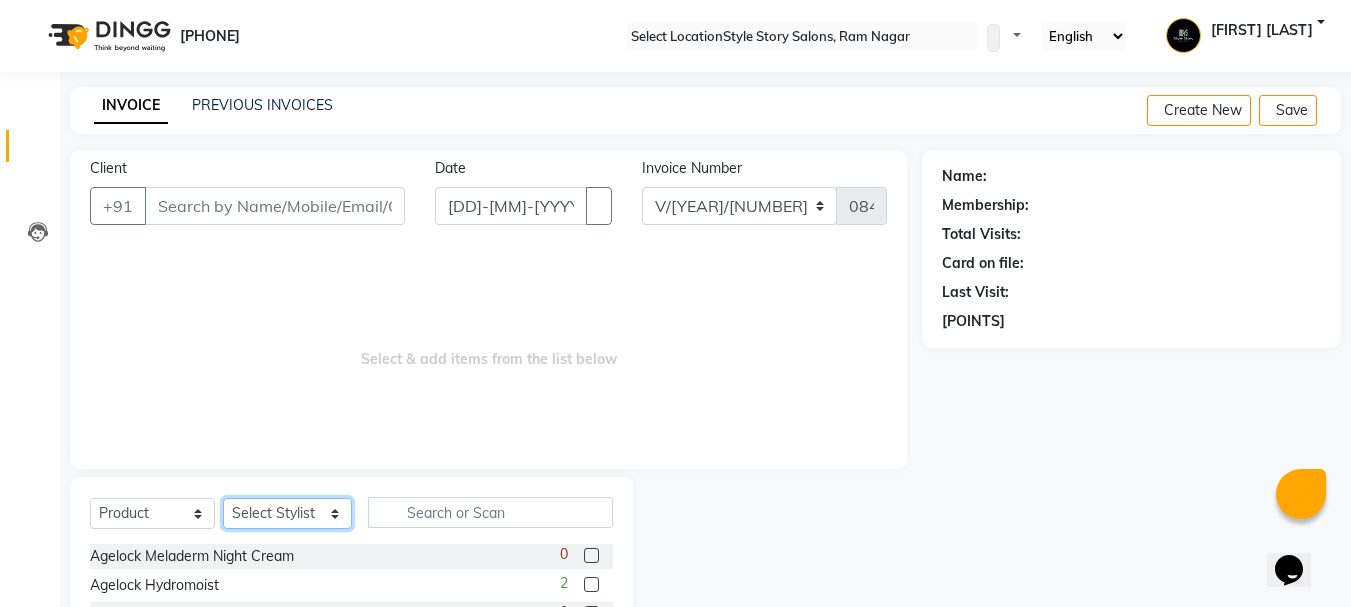 select on "46656" 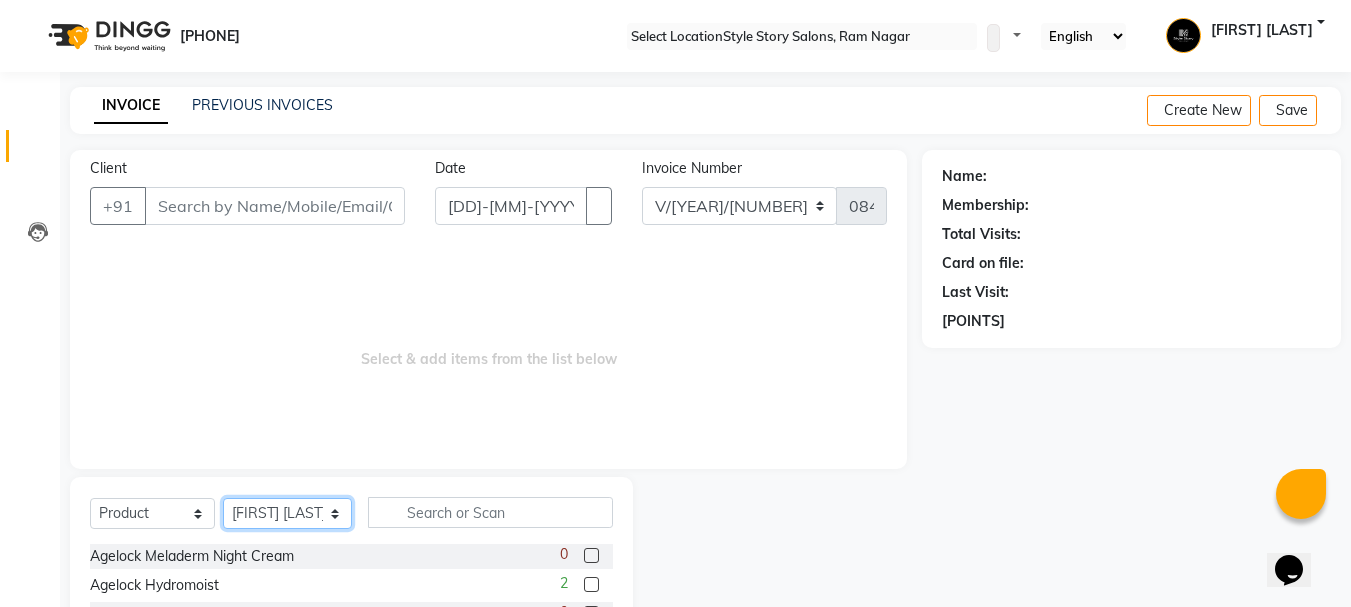 click on "Select Stylist Aayushi Dahat Adesh khadse Ambika Dhadse Front Desk Arshad Ansari Diksha Thakur Durga Gawai Front Desk Kajal Thapa Front Desk Kartik Balpande Khushal Bhoyar Senior Accountant Komal Thakur Neelam Nag Nikhil Pillay Inventory Manager Nilofar Ali (HR Admin) Prathm Chaudhari (Hair Artist) Priyanshi Meshram Ram Thakur Ritesh Pande Ritesh Shrivas Shabnam Ansari Shruti Raut Sonali Sarode Sonam Nashine HR Manager Suchita Mankar (Tina Beautician) Tanuja Junghare Tushar Pandey Vikas Kumar Vinod Pandit Vishal Gajbhiye Accountant" at bounding box center [287, 513] 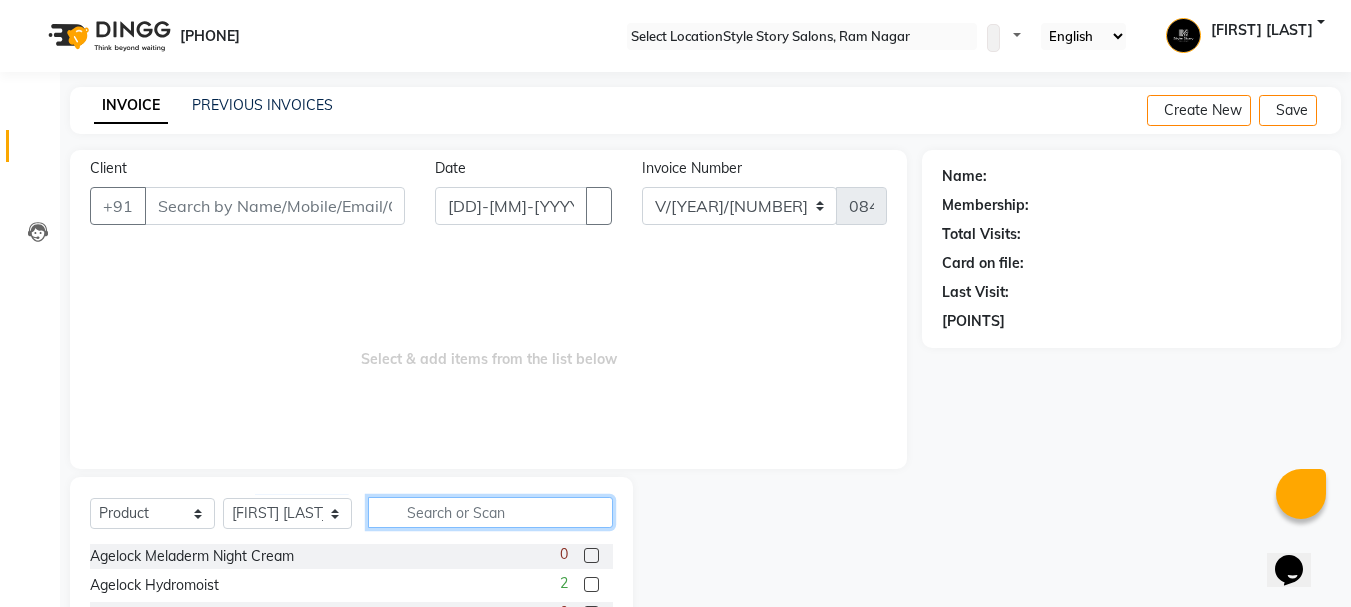 click at bounding box center [491, 512] 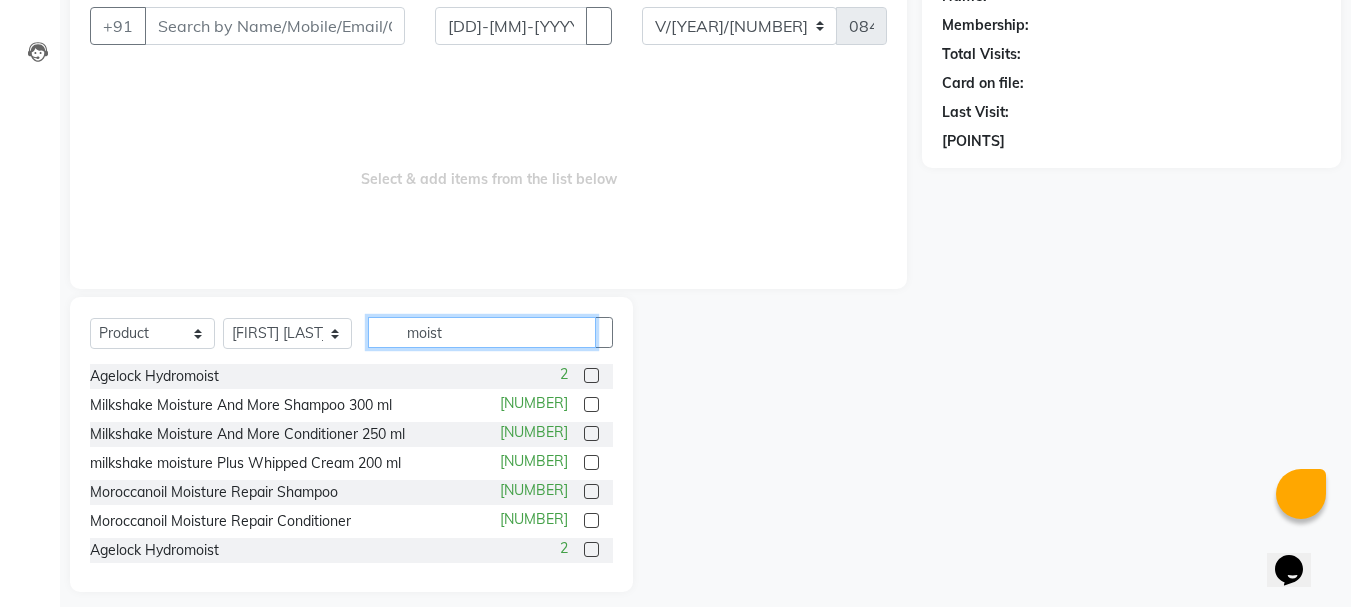scroll, scrollTop: 194, scrollLeft: 0, axis: vertical 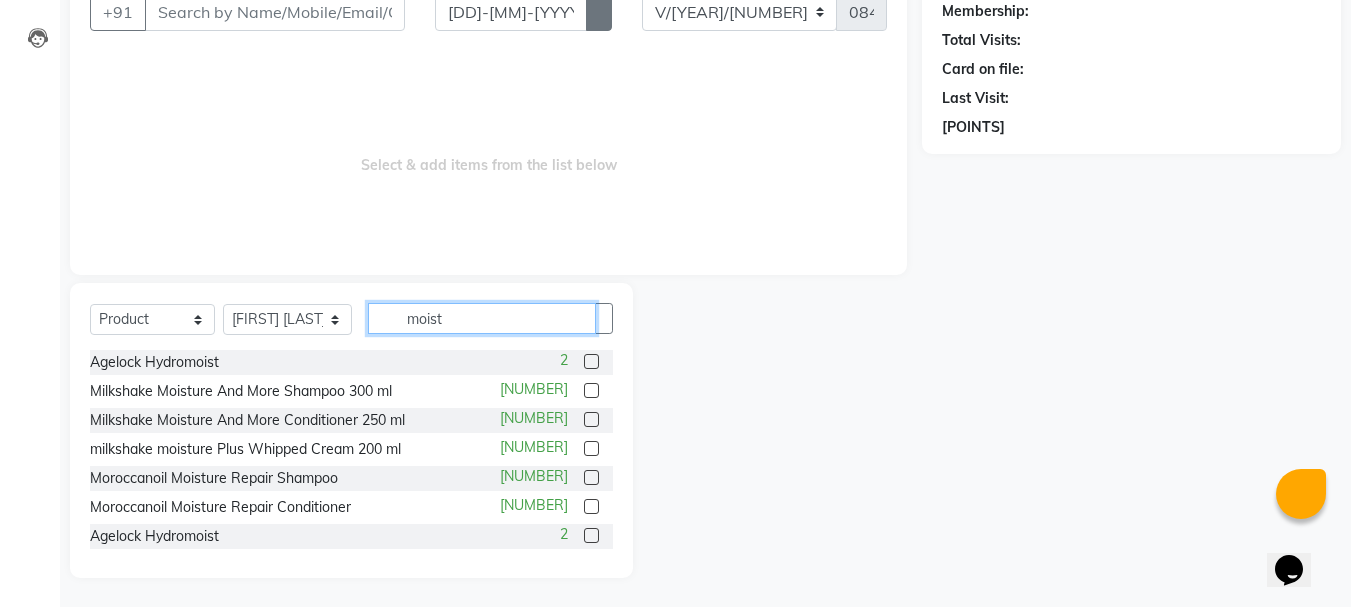 type on "moist" 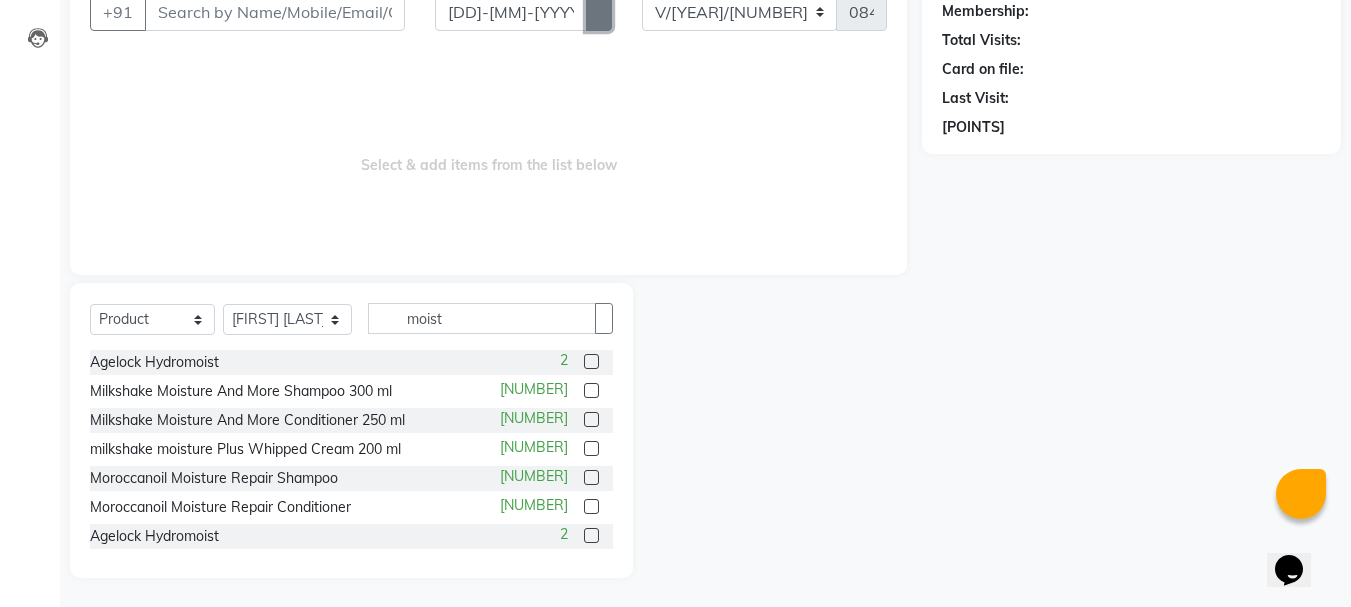 click at bounding box center [599, 12] 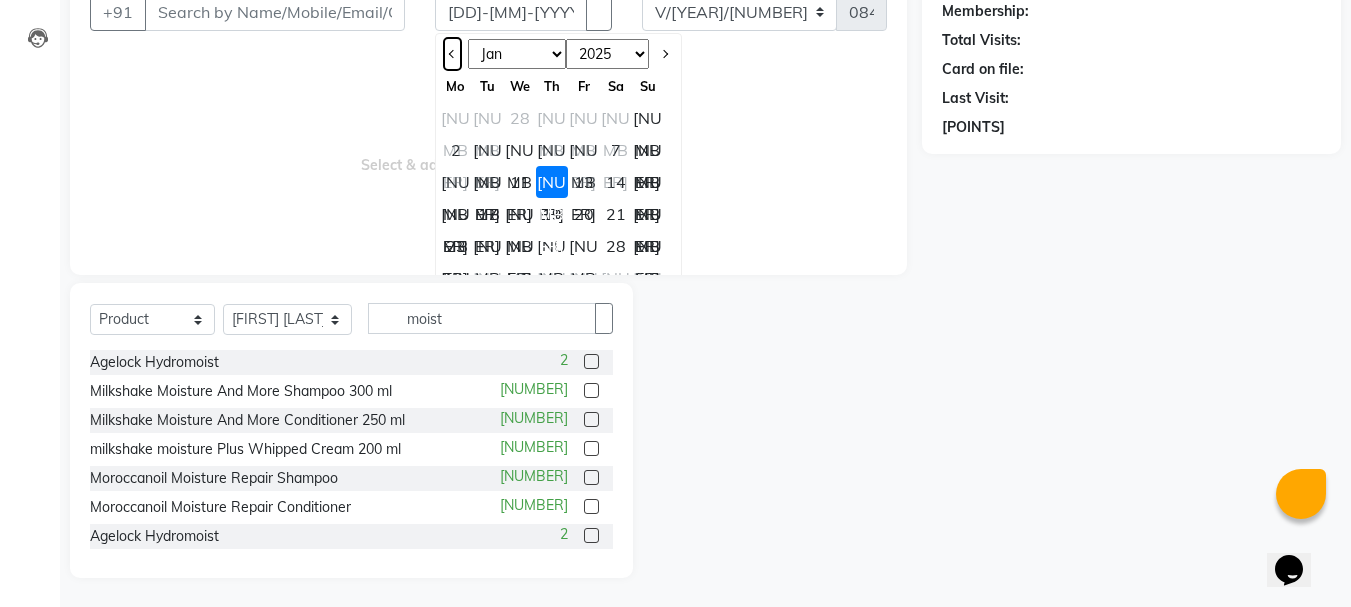 click at bounding box center [452, 54] 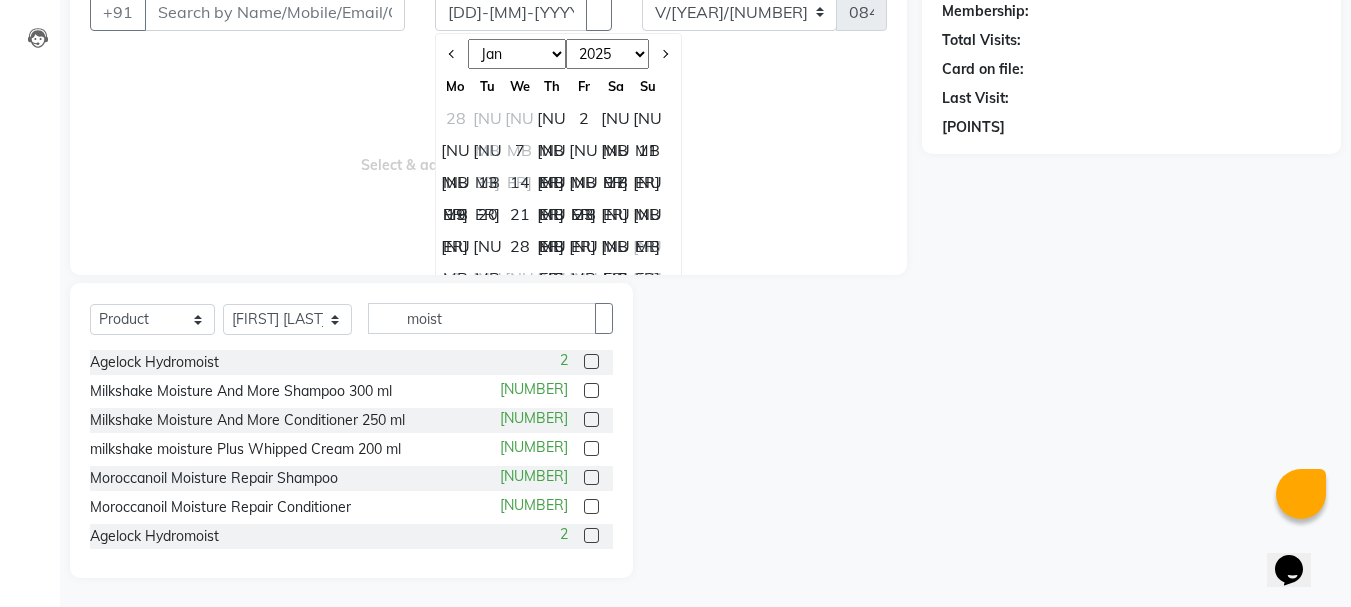 click on "[NUMBER]" at bounding box center (456, 182) 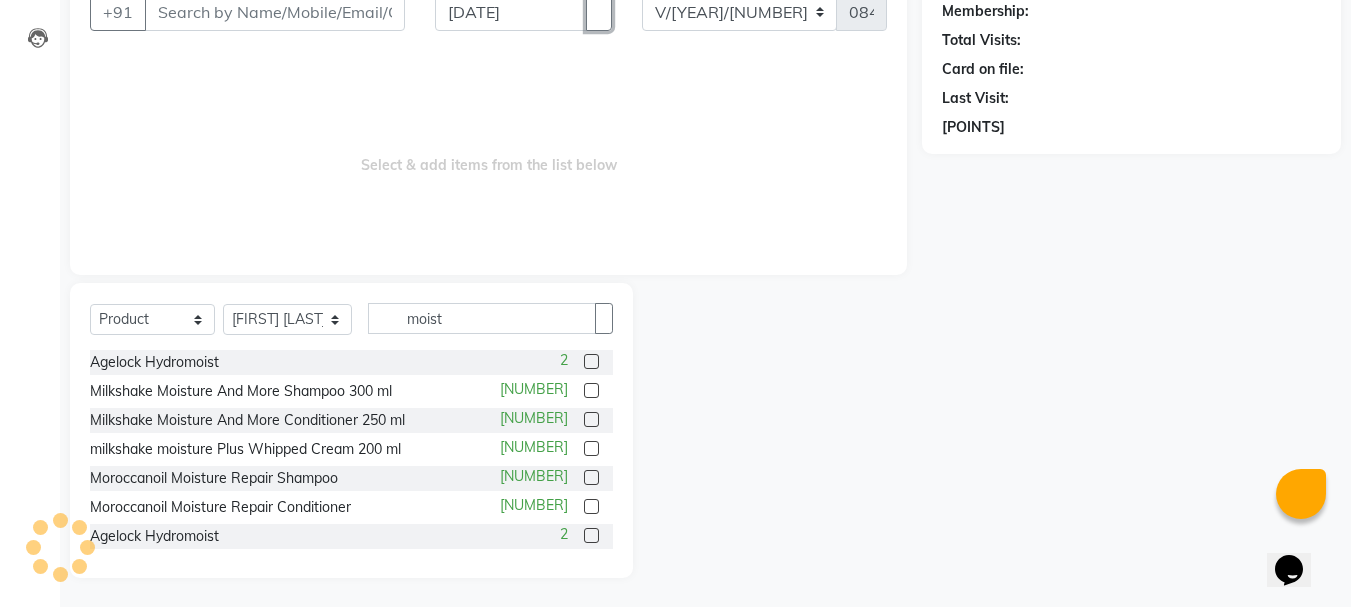 scroll, scrollTop: 186, scrollLeft: 0, axis: vertical 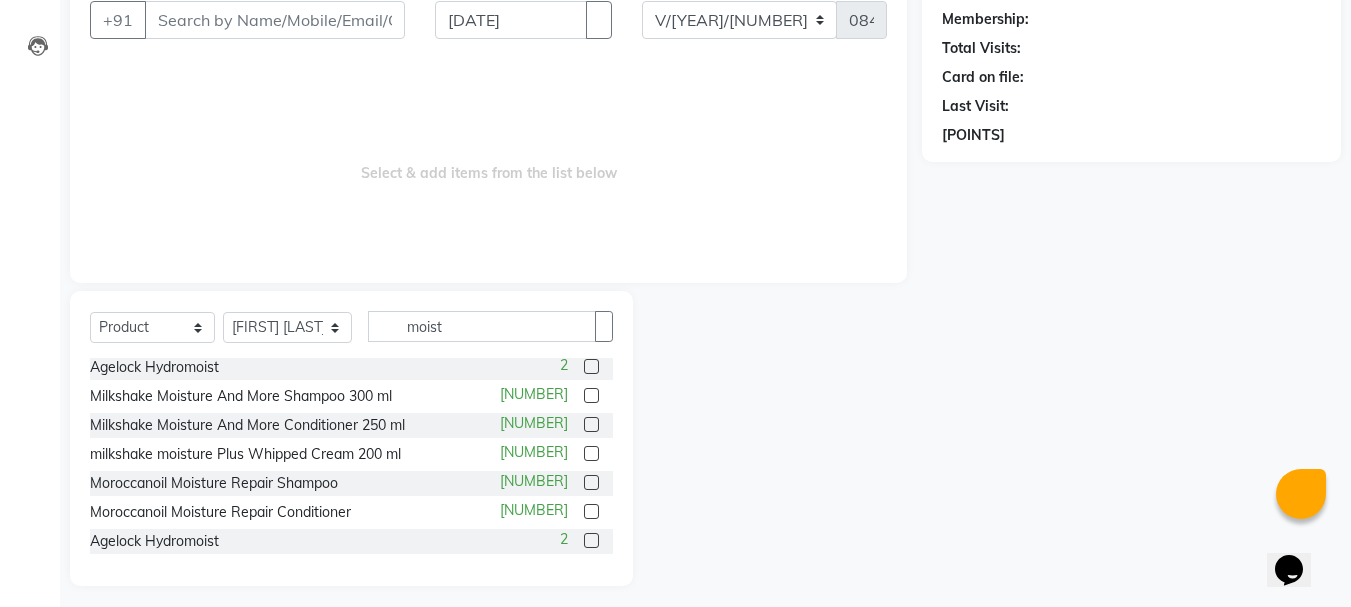 click at bounding box center (591, 395) 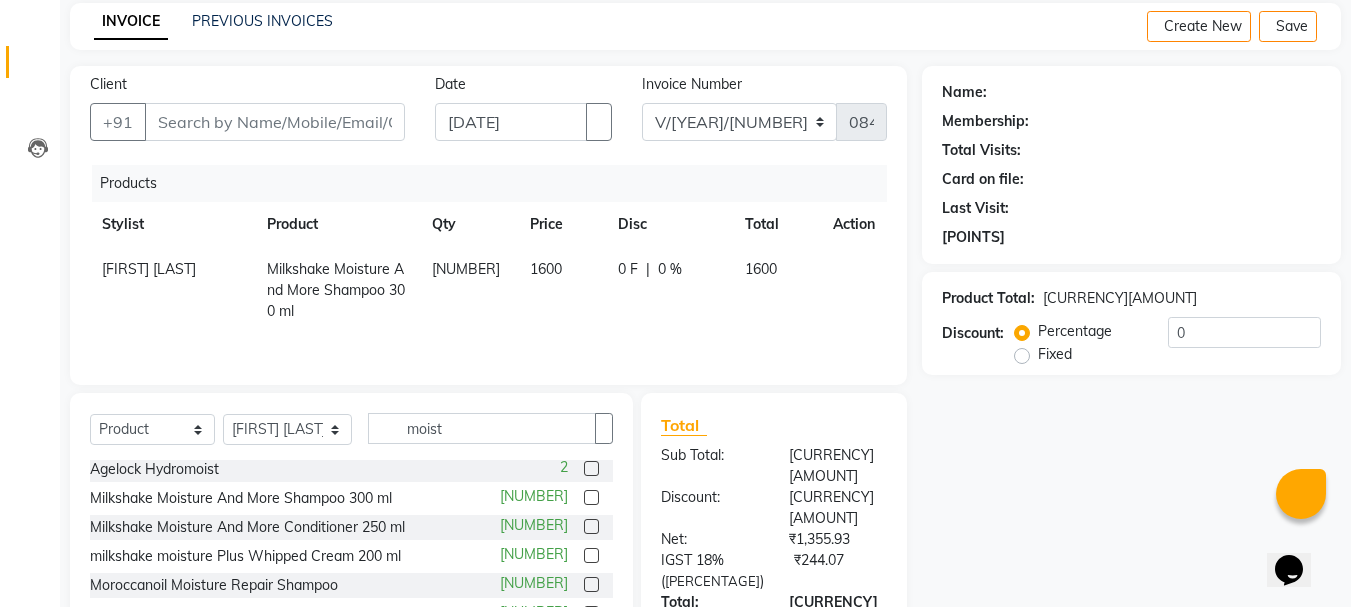 scroll, scrollTop: 0, scrollLeft: 0, axis: both 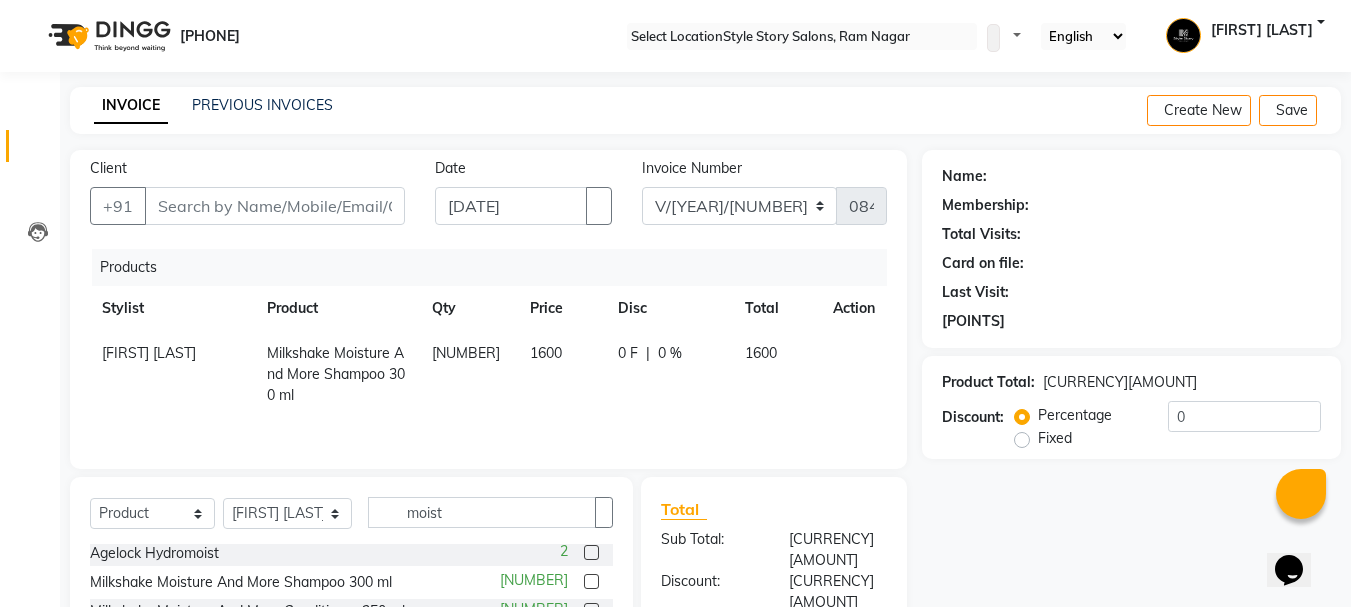 click on "1600" at bounding box center [149, 353] 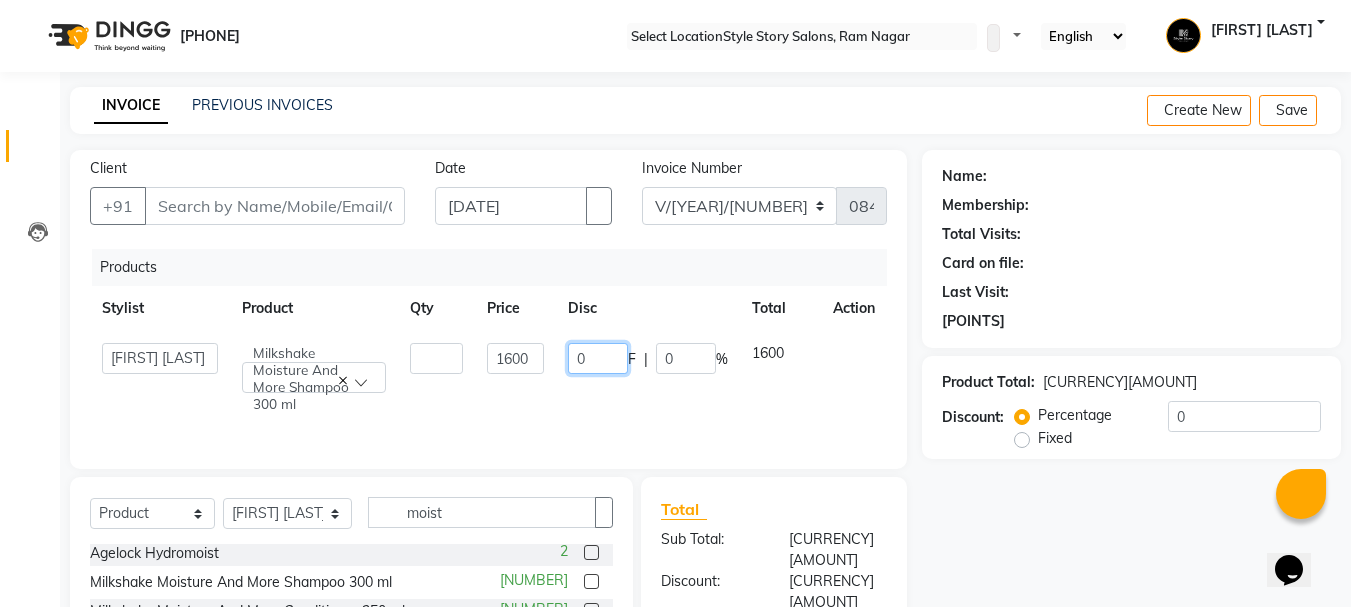 drag, startPoint x: 604, startPoint y: 354, endPoint x: 557, endPoint y: 364, distance: 48.052055 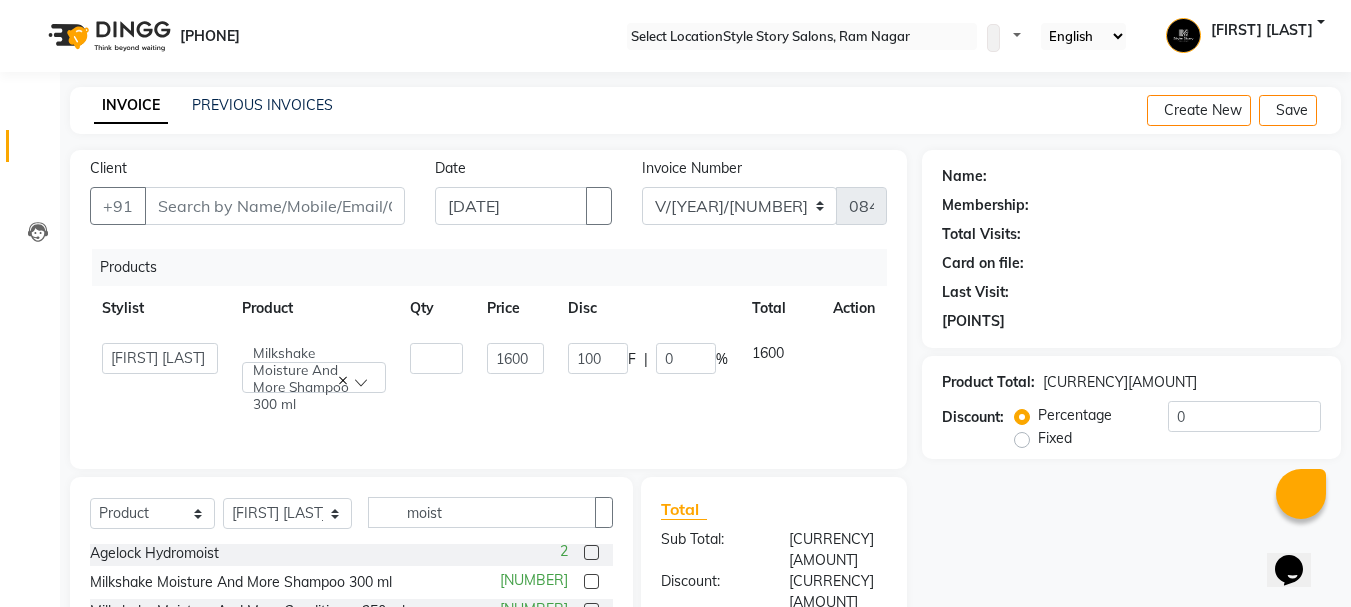 click on "Products" at bounding box center [128, 267] 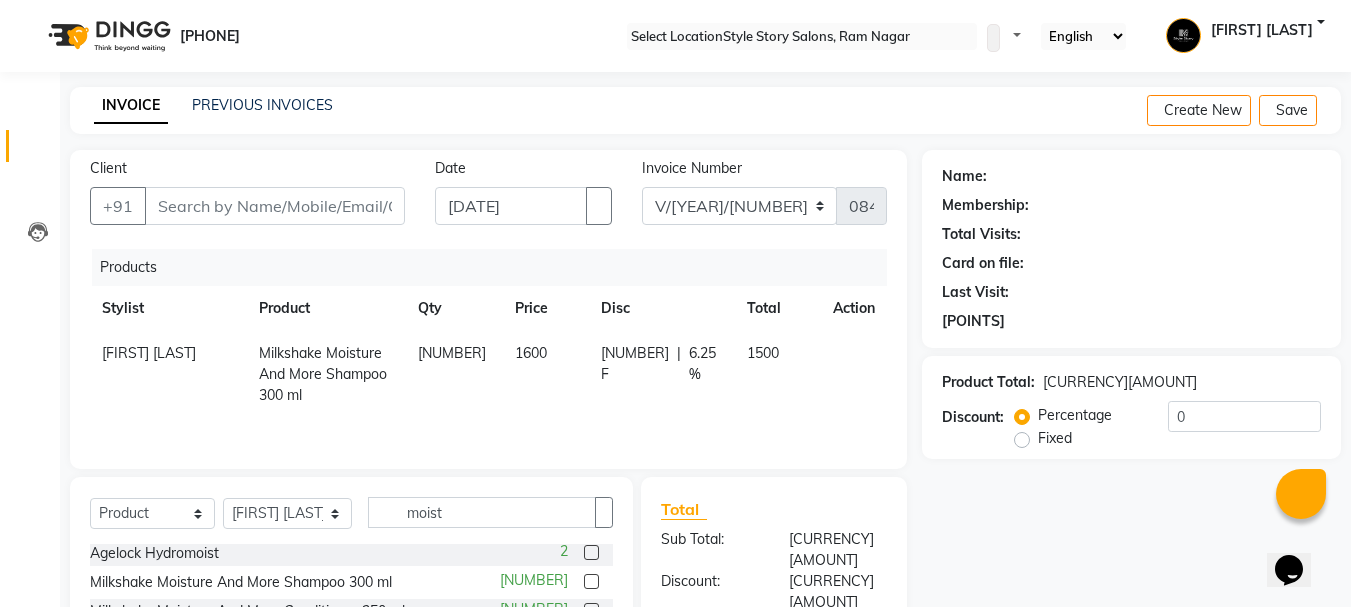 click on "[NUMBER] F" at bounding box center [635, 364] 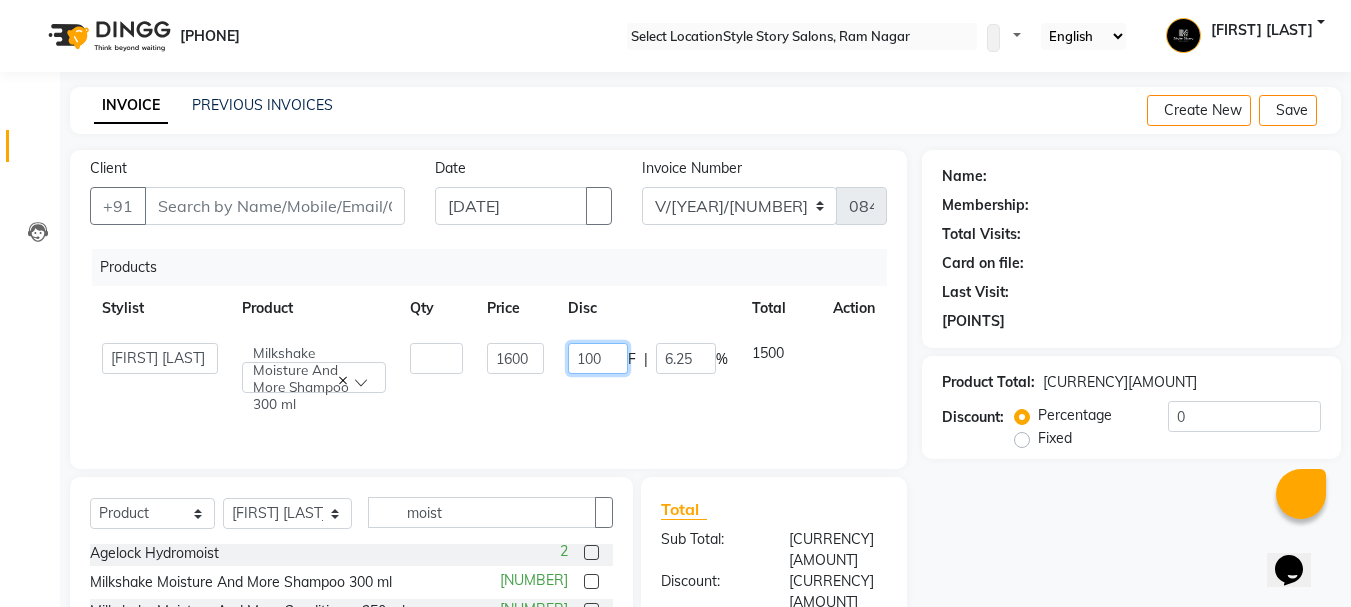 drag, startPoint x: 613, startPoint y: 364, endPoint x: 538, endPoint y: 356, distance: 75.42546 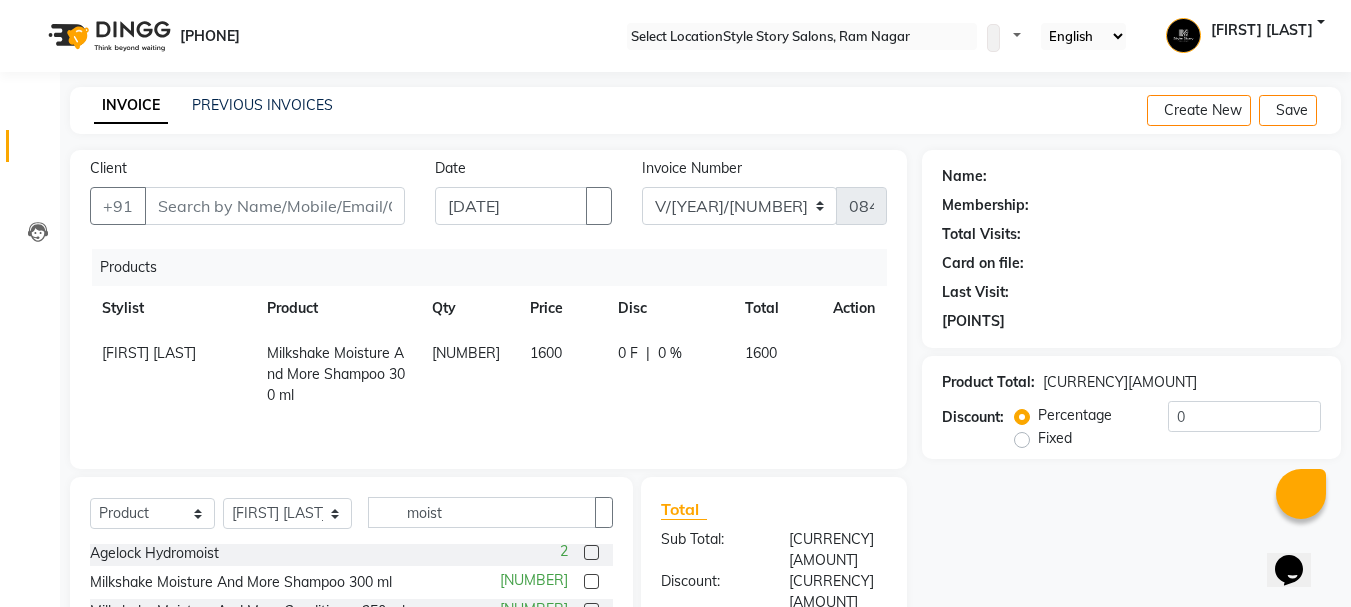 drag, startPoint x: 569, startPoint y: 346, endPoint x: 559, endPoint y: 349, distance: 10.440307 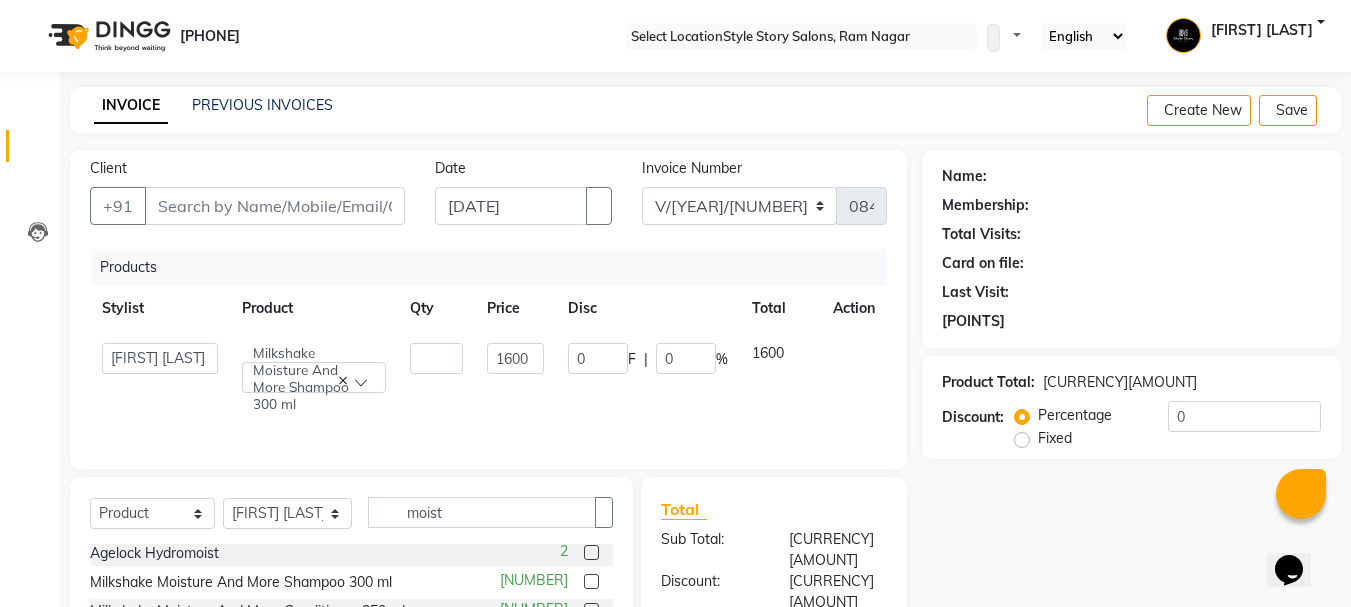click on "0 F | 0 %" at bounding box center (648, 368) 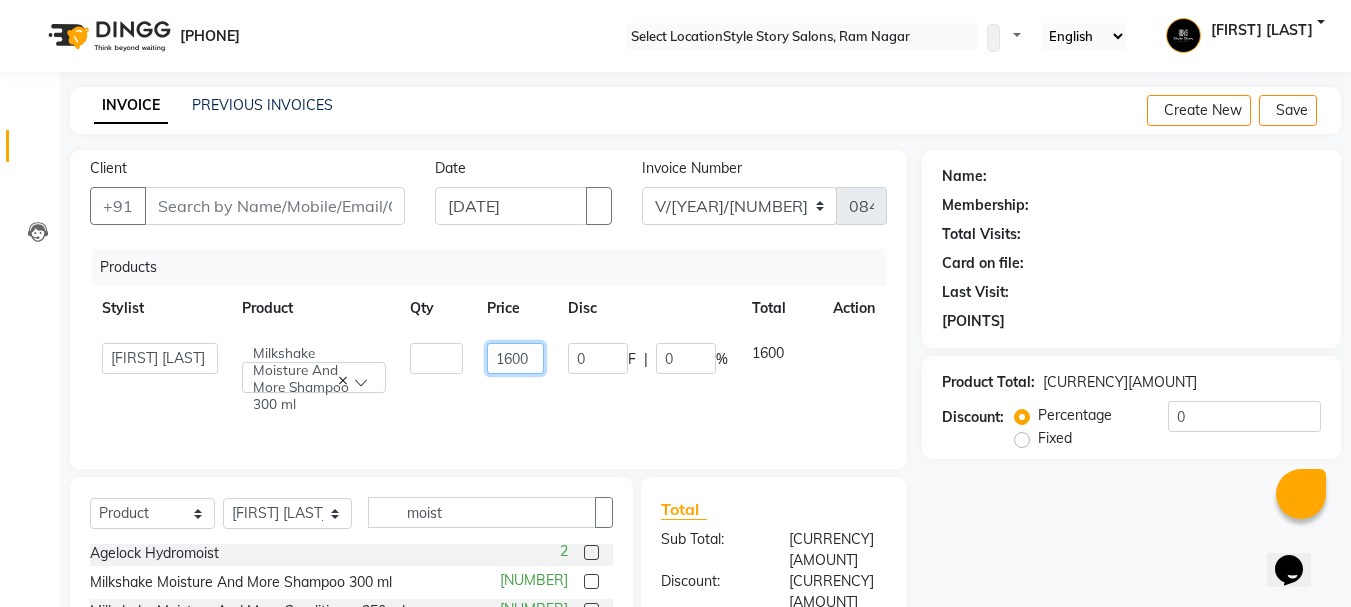 click on "1600" at bounding box center (436, 358) 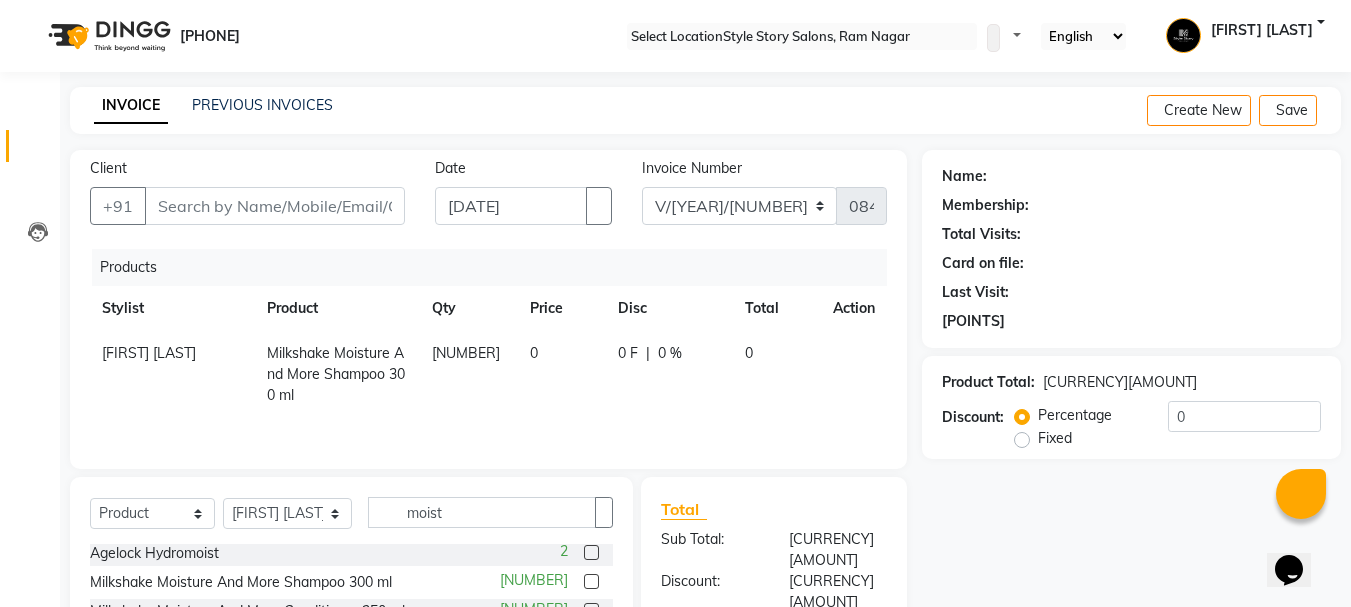 click on "Products Stylist Product Qty Price Disc Total Action Kajal Thapa Front Desk Milkshake Moisture And More Shampoo 300 ml 1 0 0 F | 0 % 0" at bounding box center (488, 349) 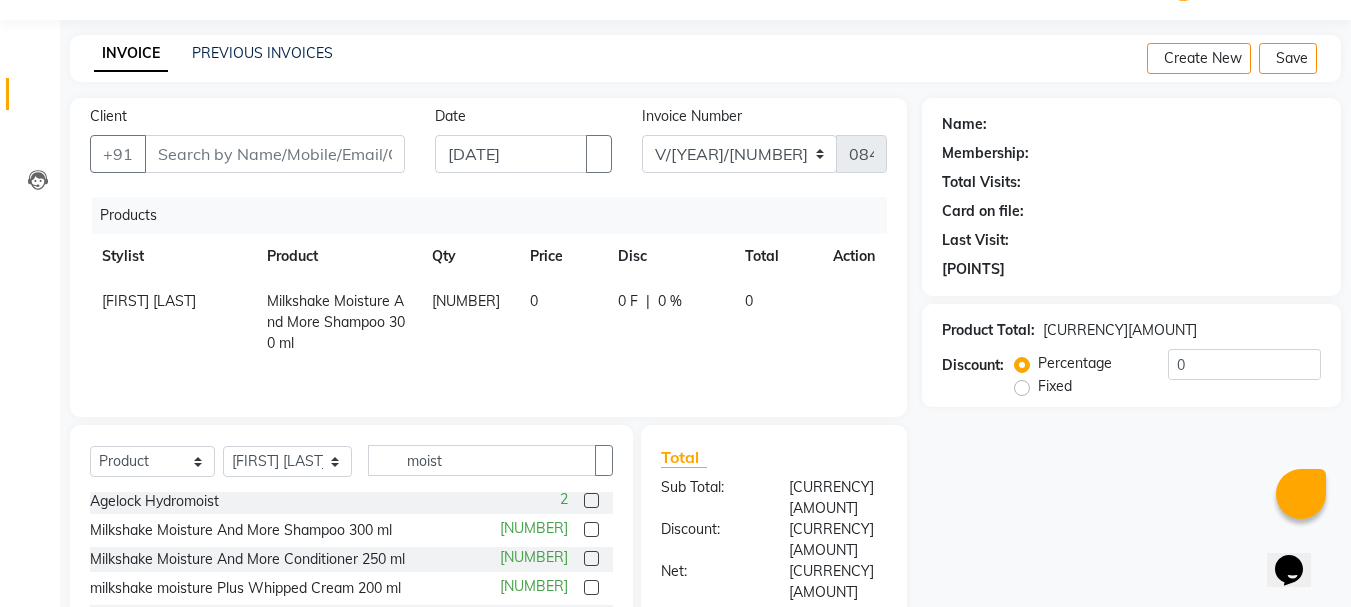 scroll, scrollTop: 100, scrollLeft: 0, axis: vertical 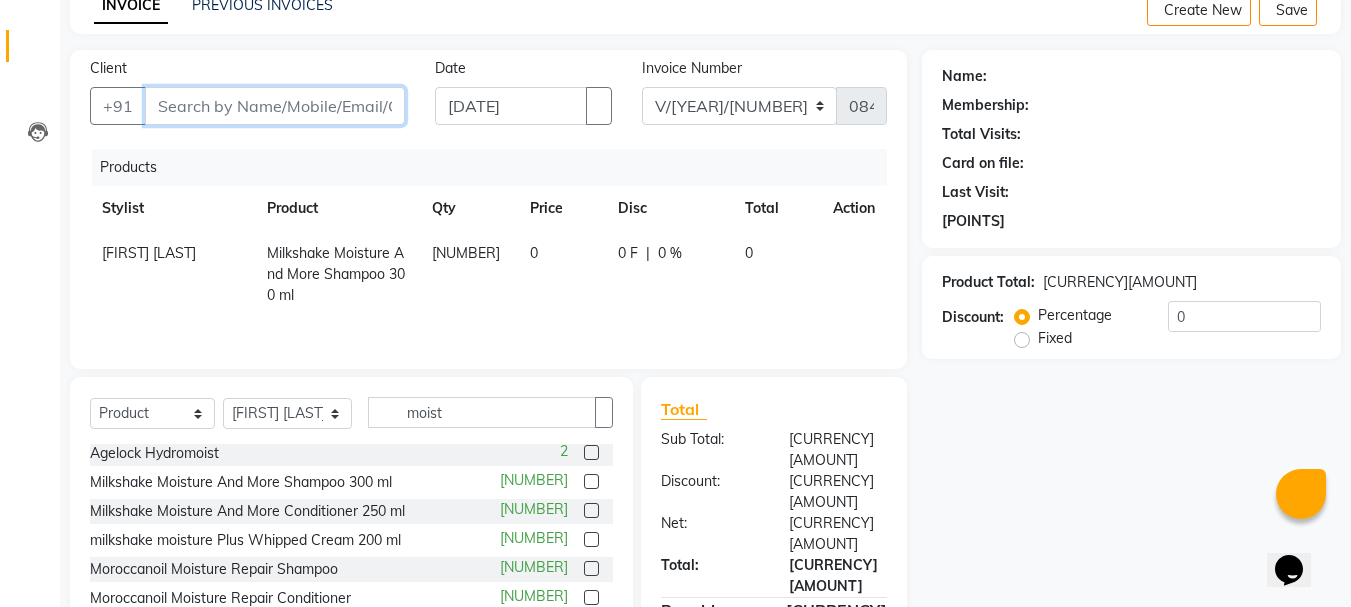 click on "Client" at bounding box center [275, 106] 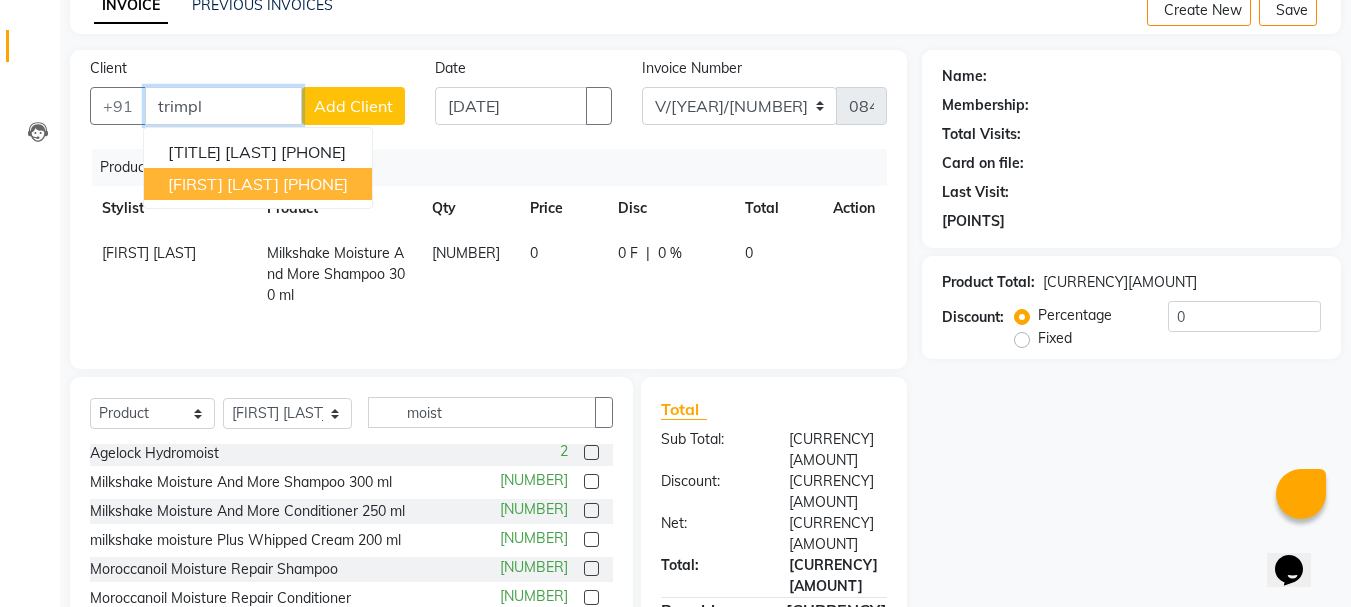 click on "[PHONE]" at bounding box center (315, 184) 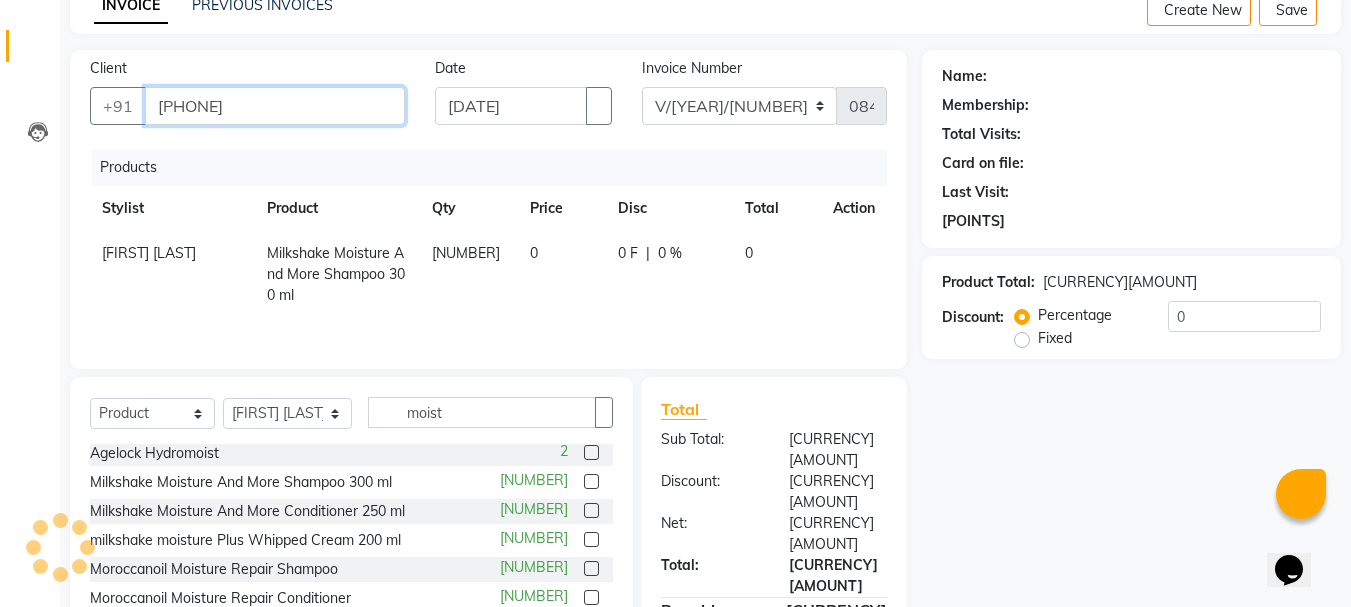 type on "[PHONE]" 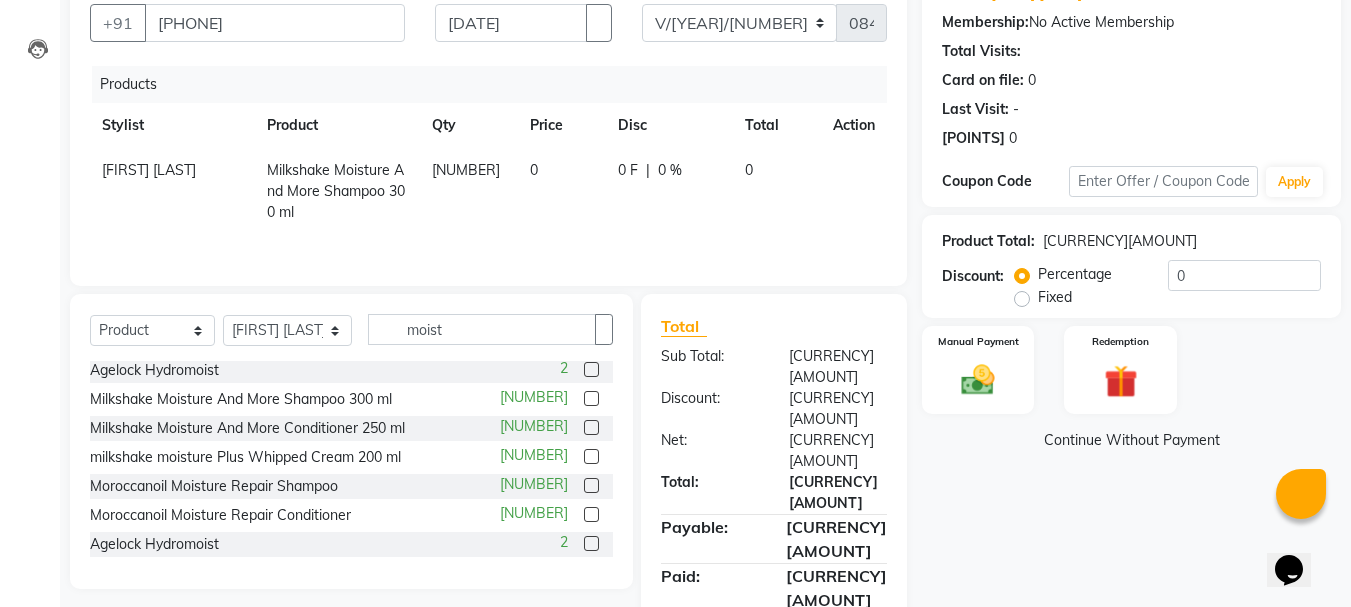 scroll, scrollTop: 194, scrollLeft: 0, axis: vertical 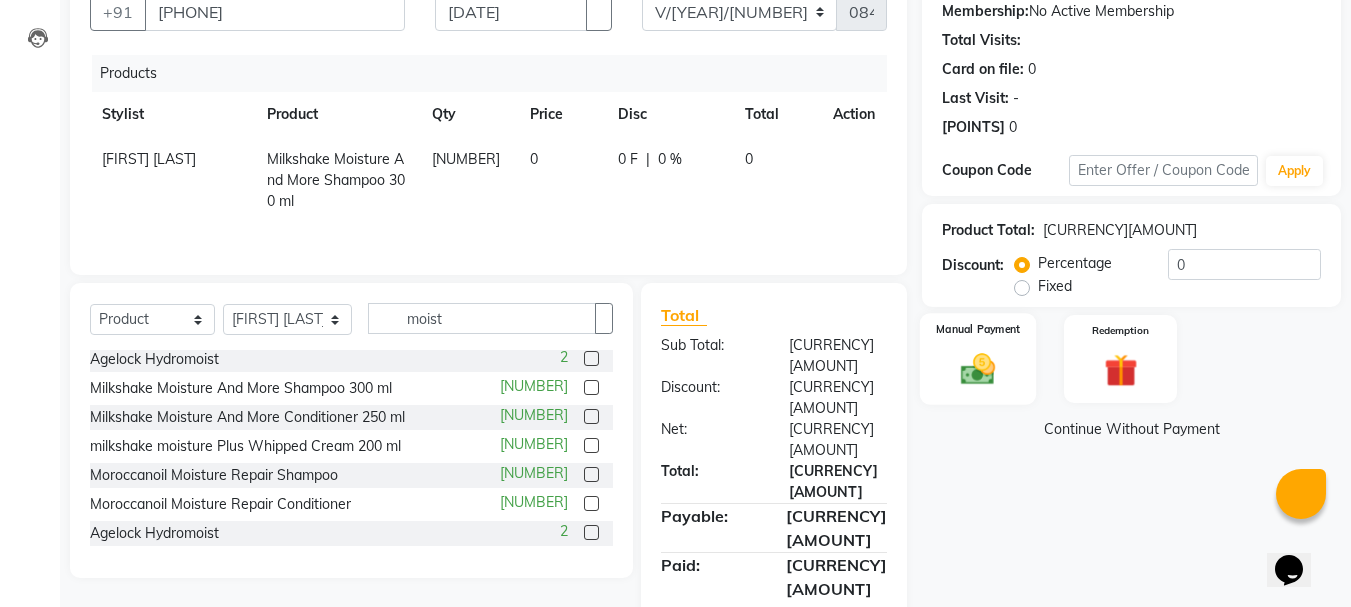 click at bounding box center [978, 369] 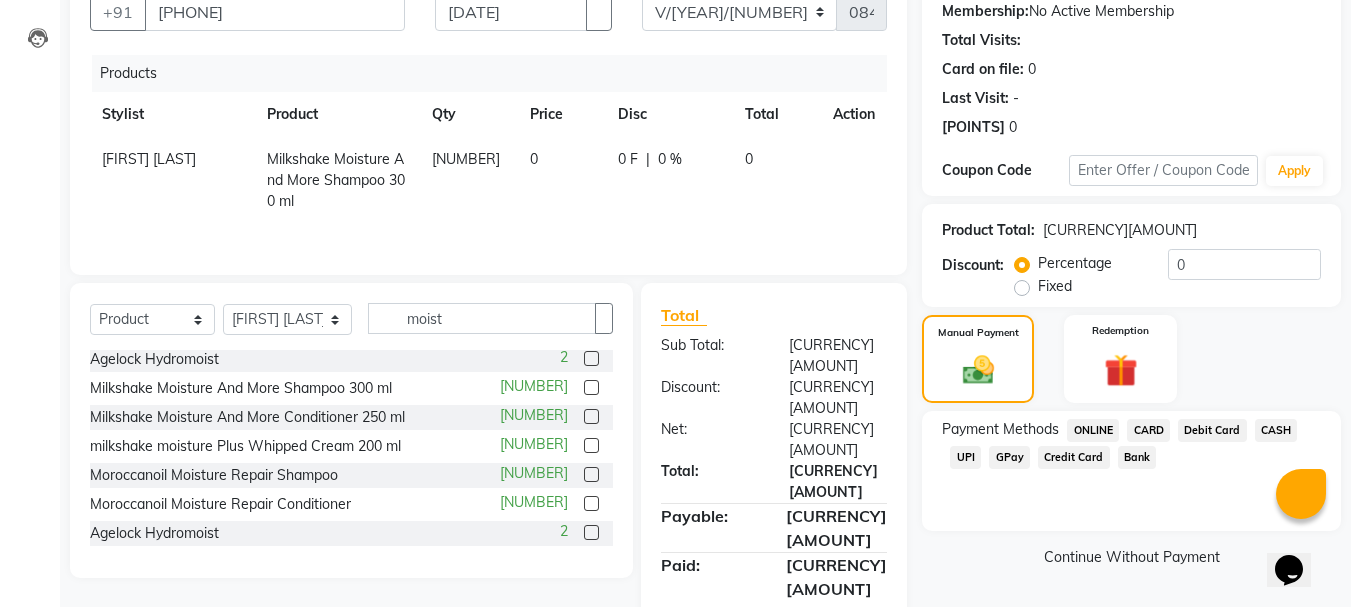 click on "CASH" at bounding box center [1093, 430] 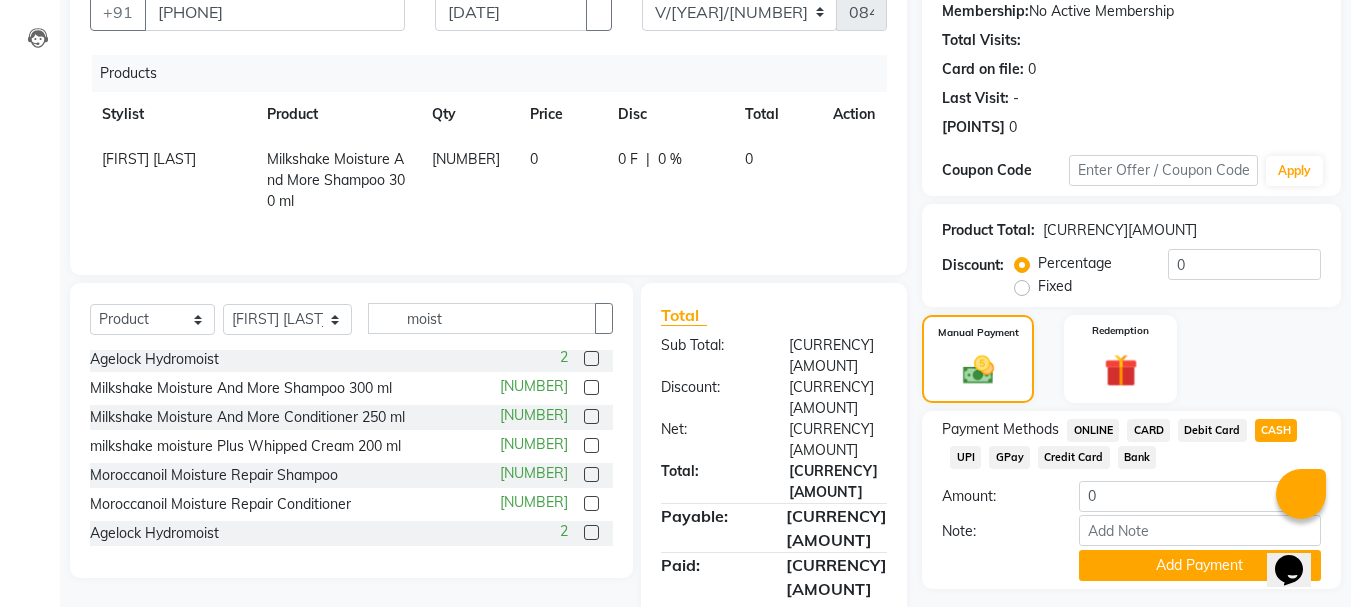 click on "Sub Total: [CURRENCY][AMOUNT] Discount: [CURRENCY][AMOUNT] Net: [CURRENCY][AMOUNT] Total: [CURRENCY][AMOUNT] Payable: [CURRENCY][AMOUNT] Paid: [CURRENCY][AMOUNT] Balance : [CURRENCY][AMOUNT]" at bounding box center (777, 475) 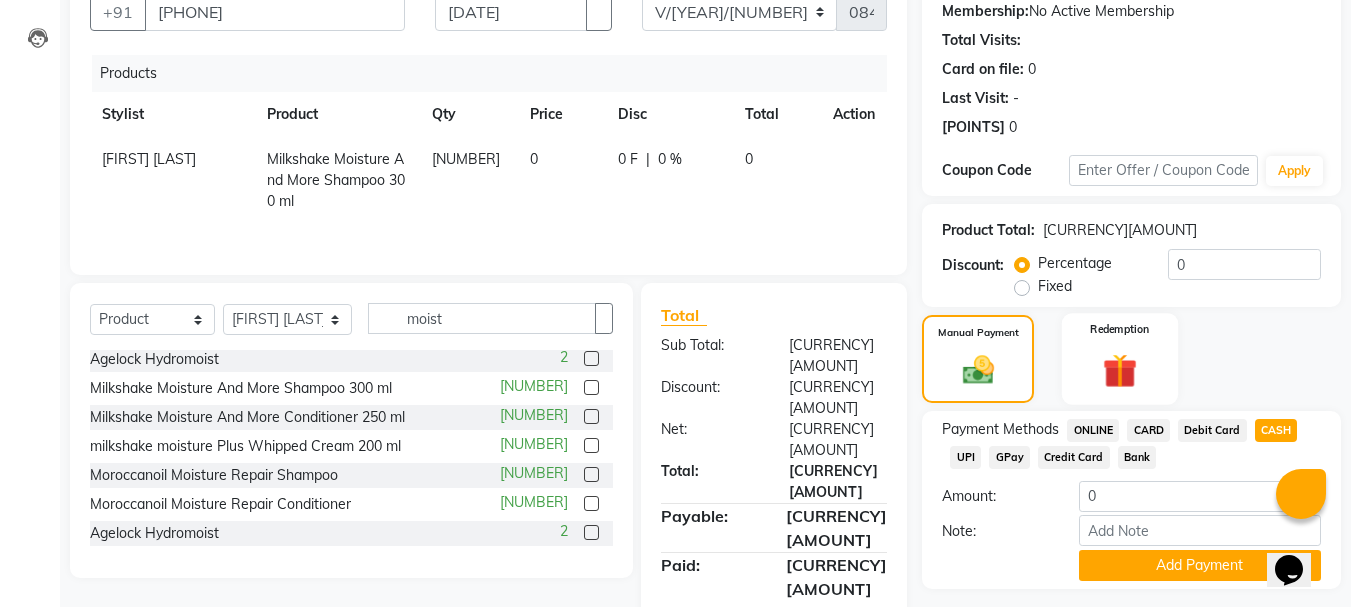 click on "Redemption" at bounding box center [1120, 359] 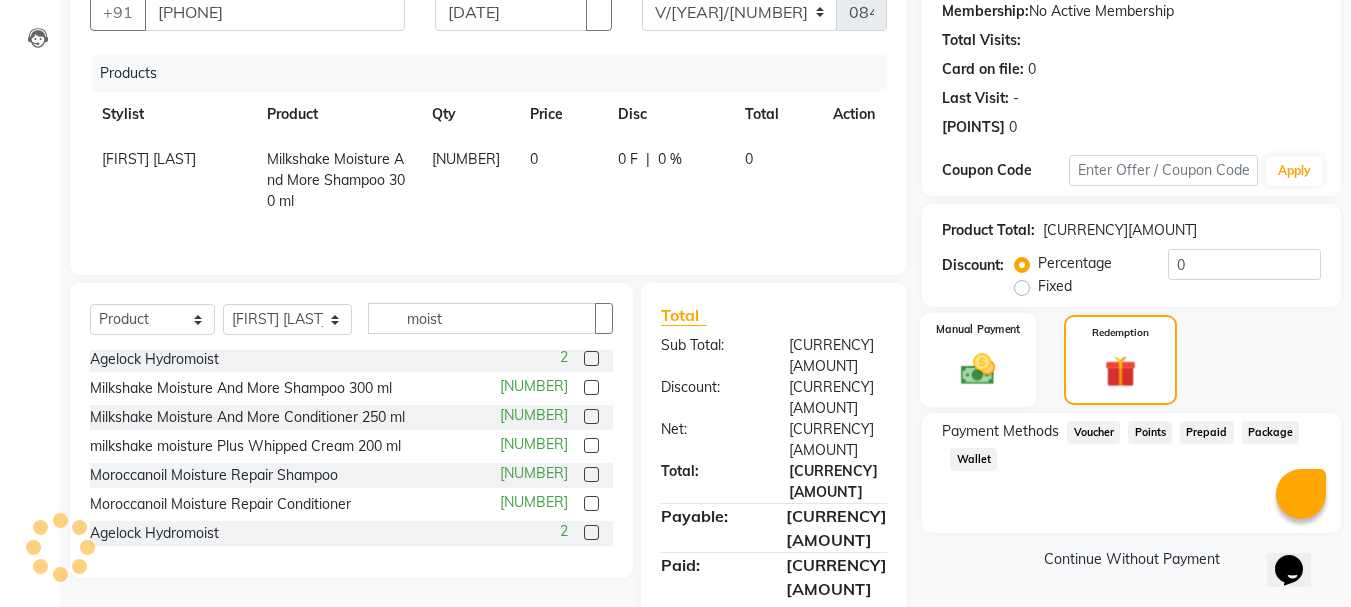 click on "Manual Payment" at bounding box center [978, 360] 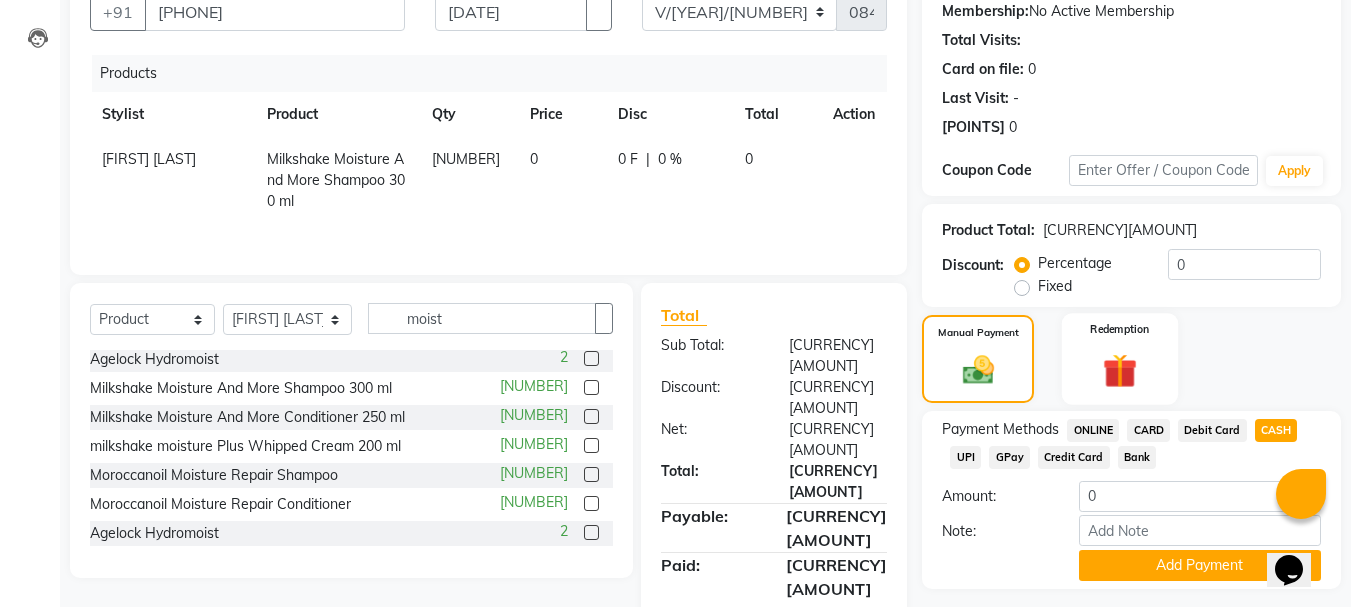click on "Redemption" at bounding box center [978, 332] 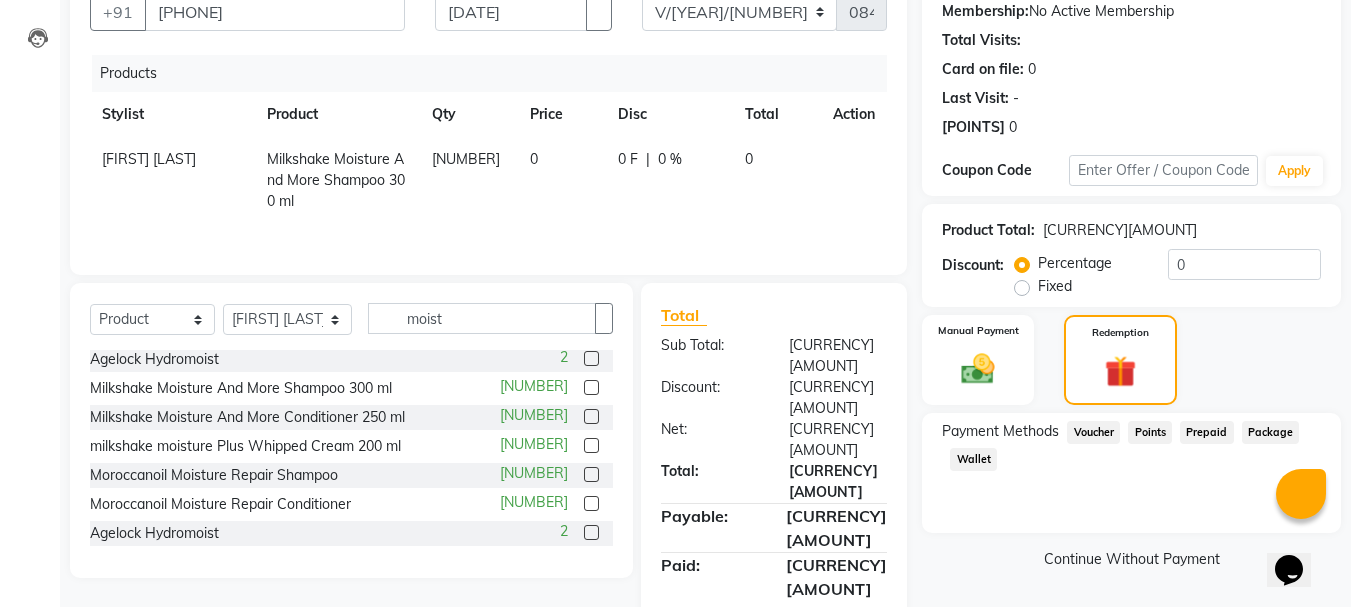 click on "Continue Without Payment" at bounding box center [1131, 559] 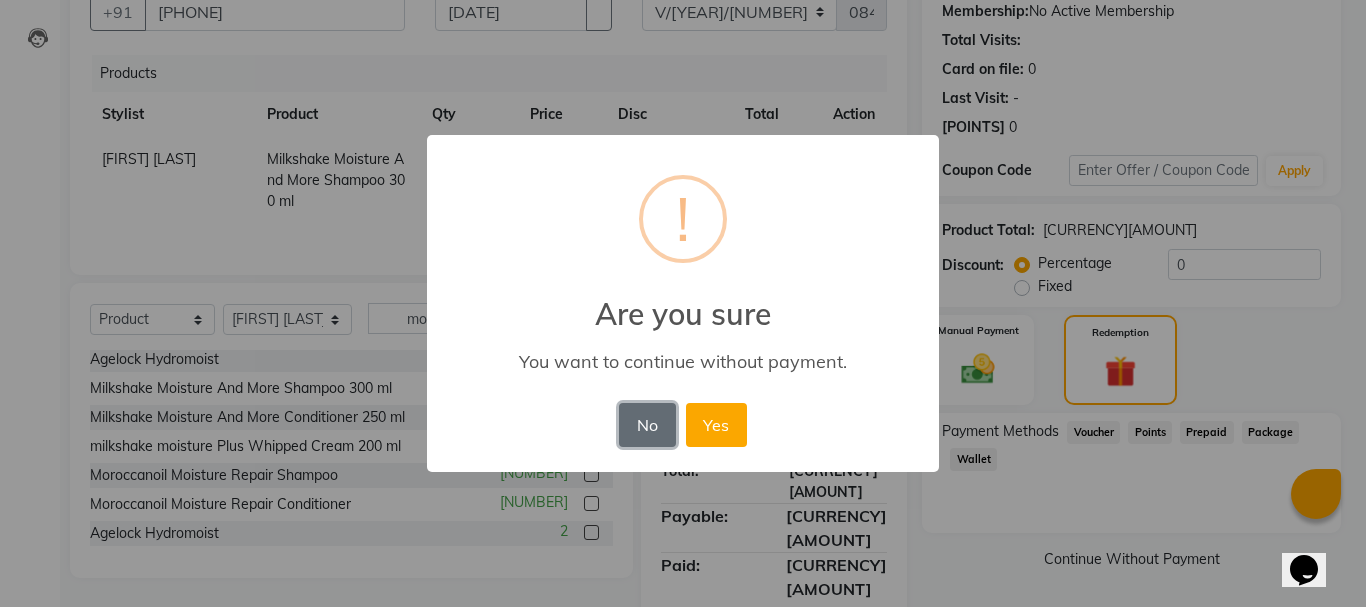 click on "No" at bounding box center (647, 425) 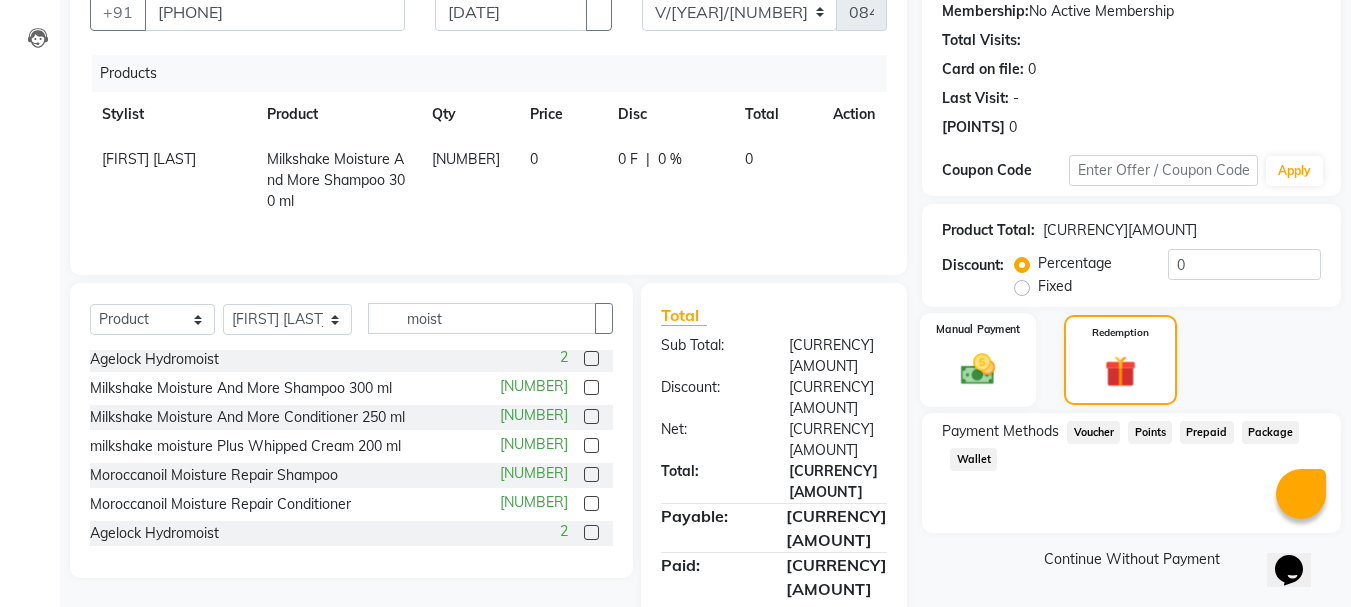 click at bounding box center [978, 369] 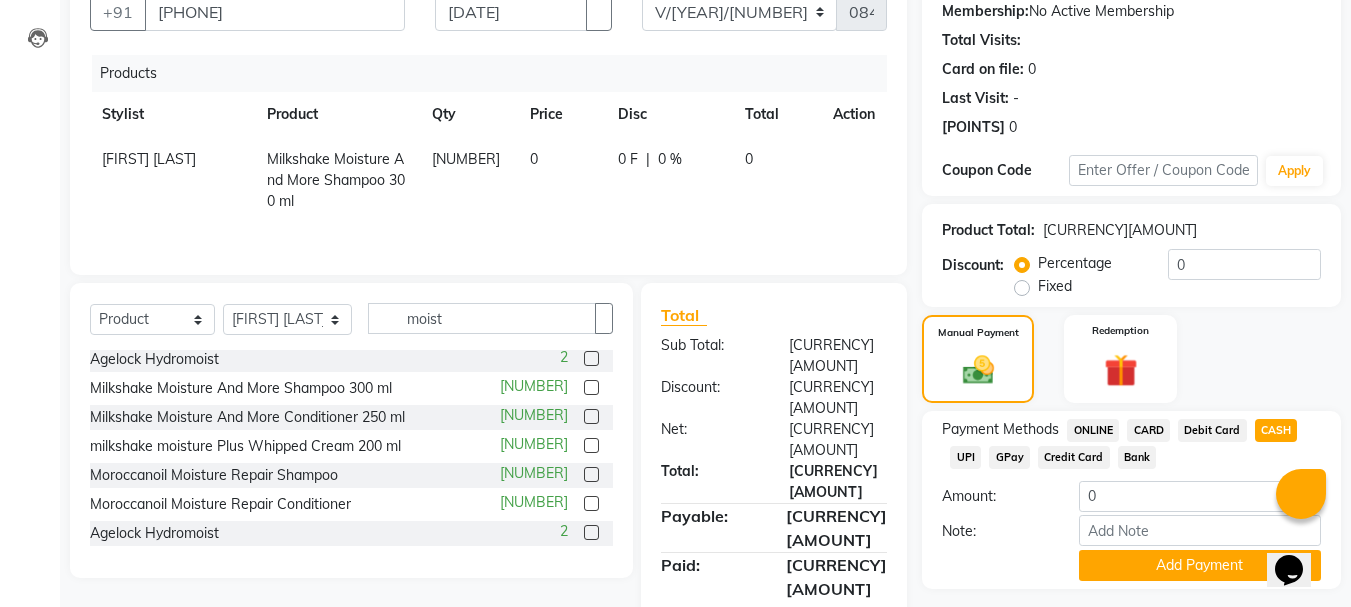 click on "ONLINE" at bounding box center (1093, 430) 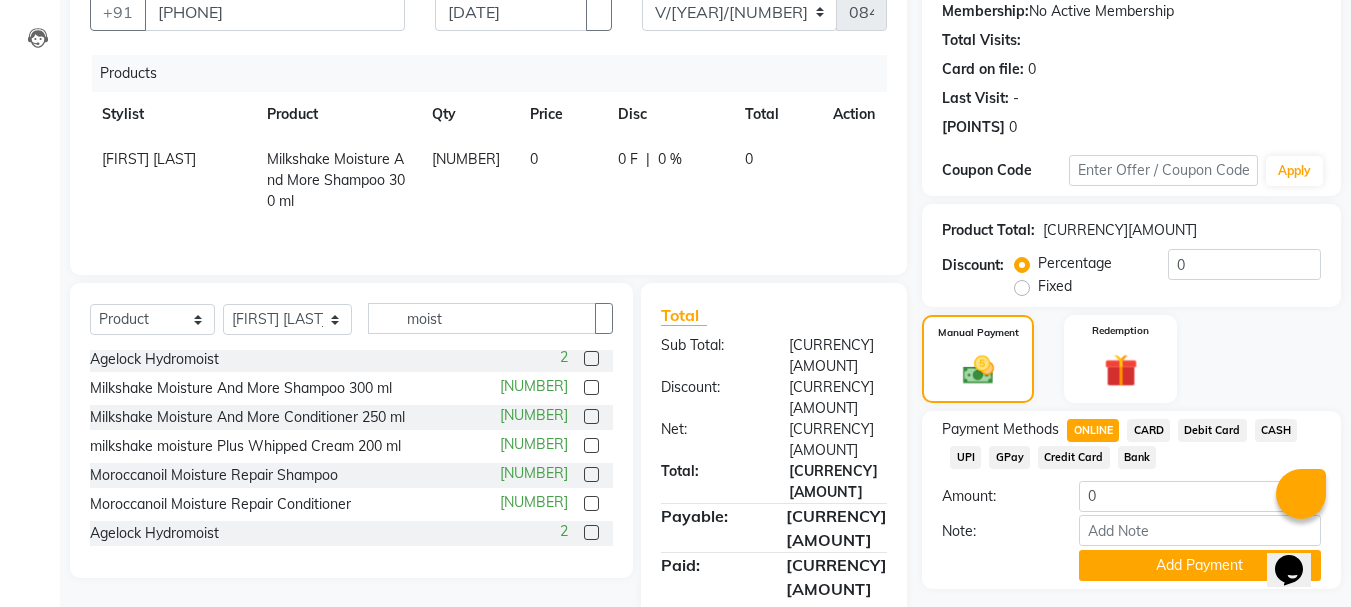 click on "Payment Methods" at bounding box center (1000, 429) 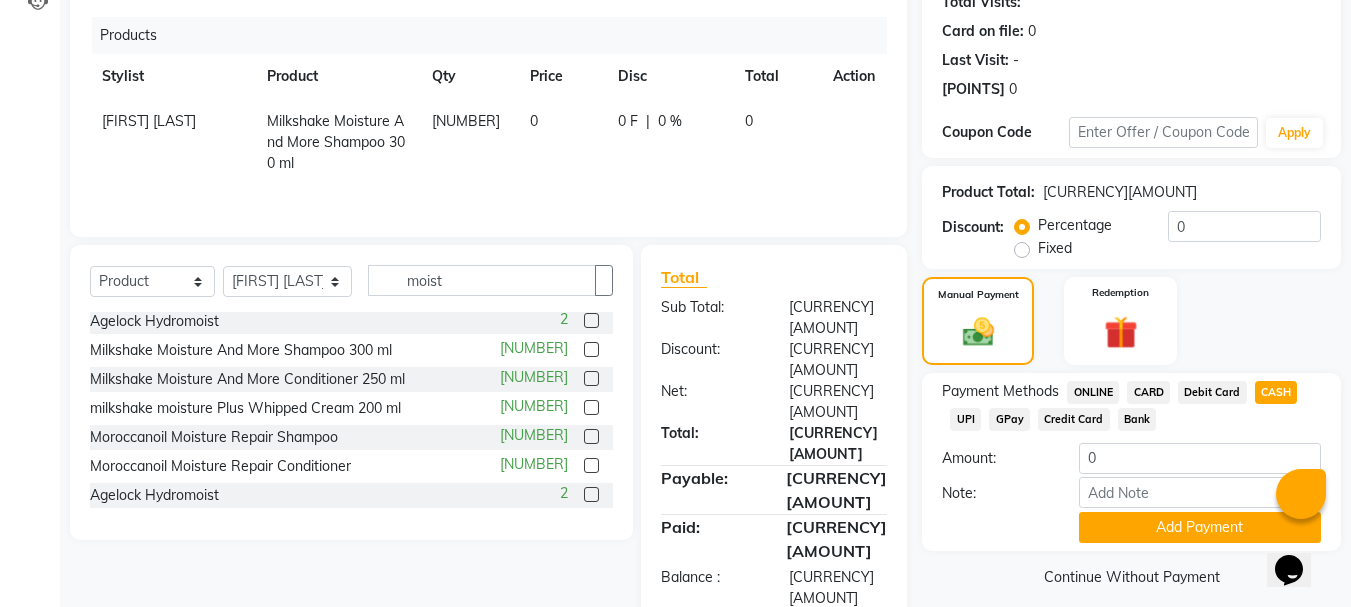scroll, scrollTop: 252, scrollLeft: 0, axis: vertical 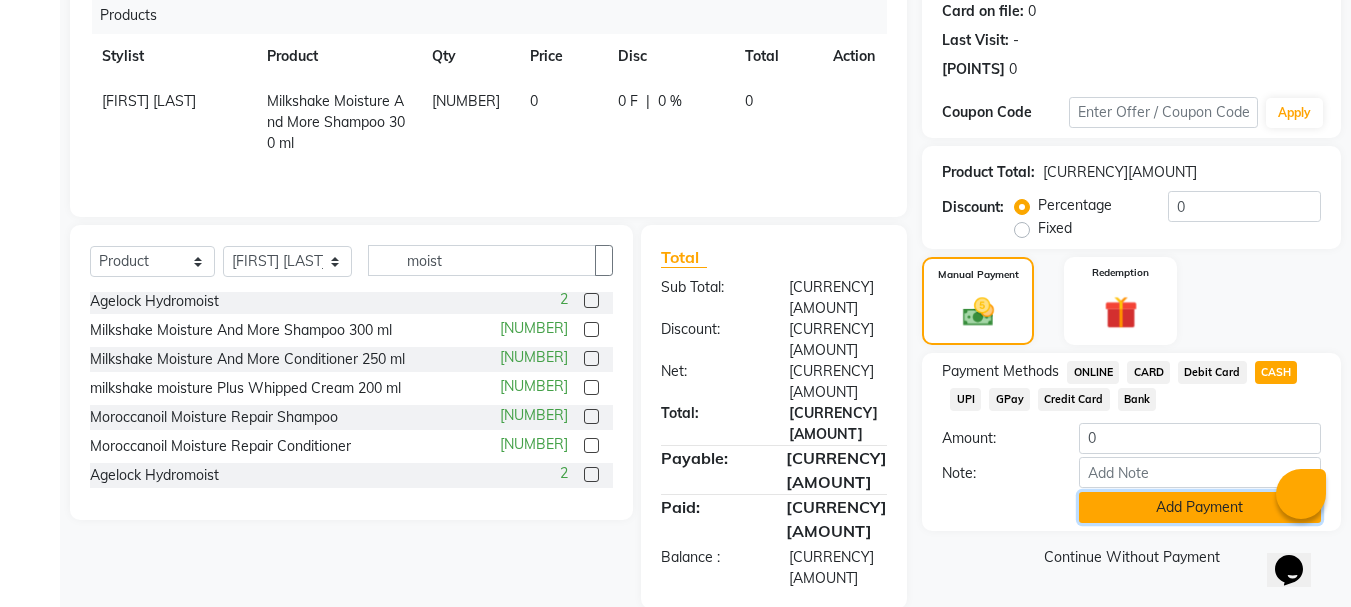 click on "Add Payment" at bounding box center [1200, 507] 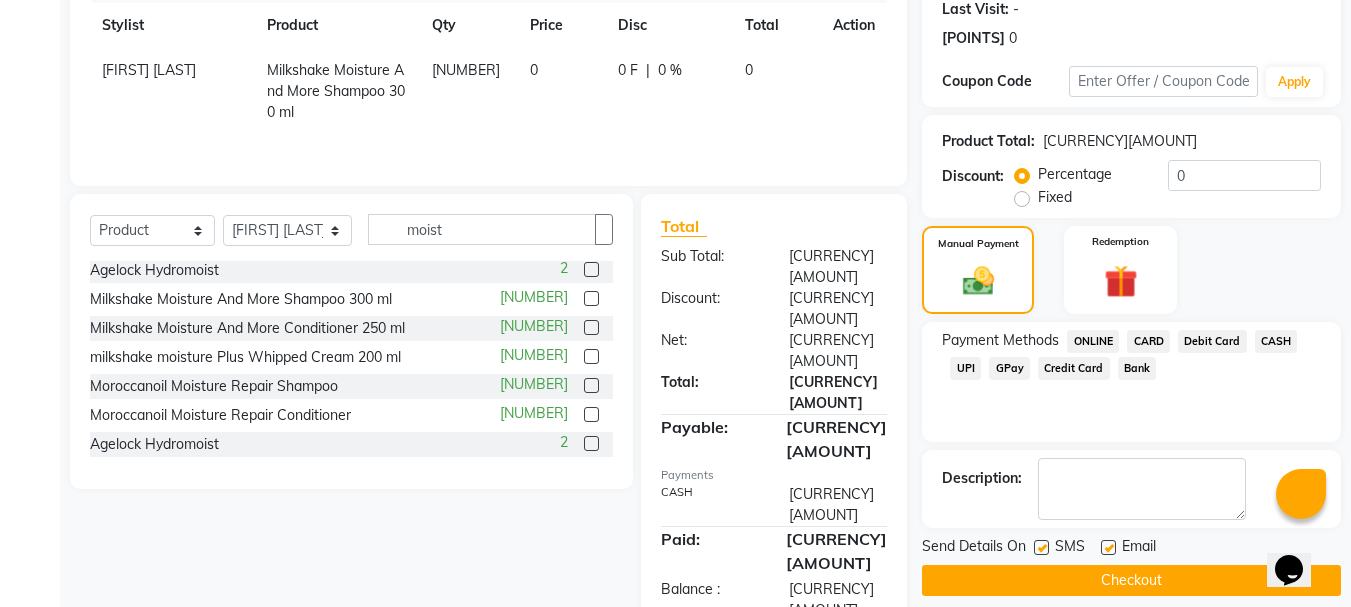 scroll, scrollTop: 309, scrollLeft: 0, axis: vertical 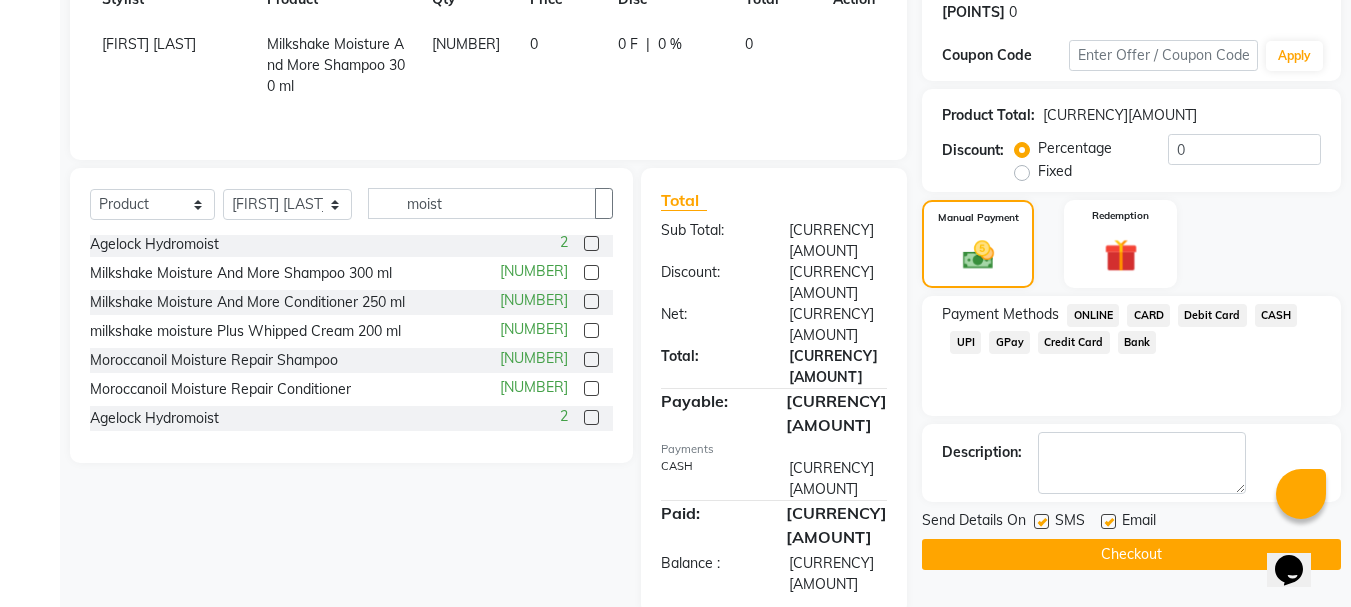 click at bounding box center (1041, 521) 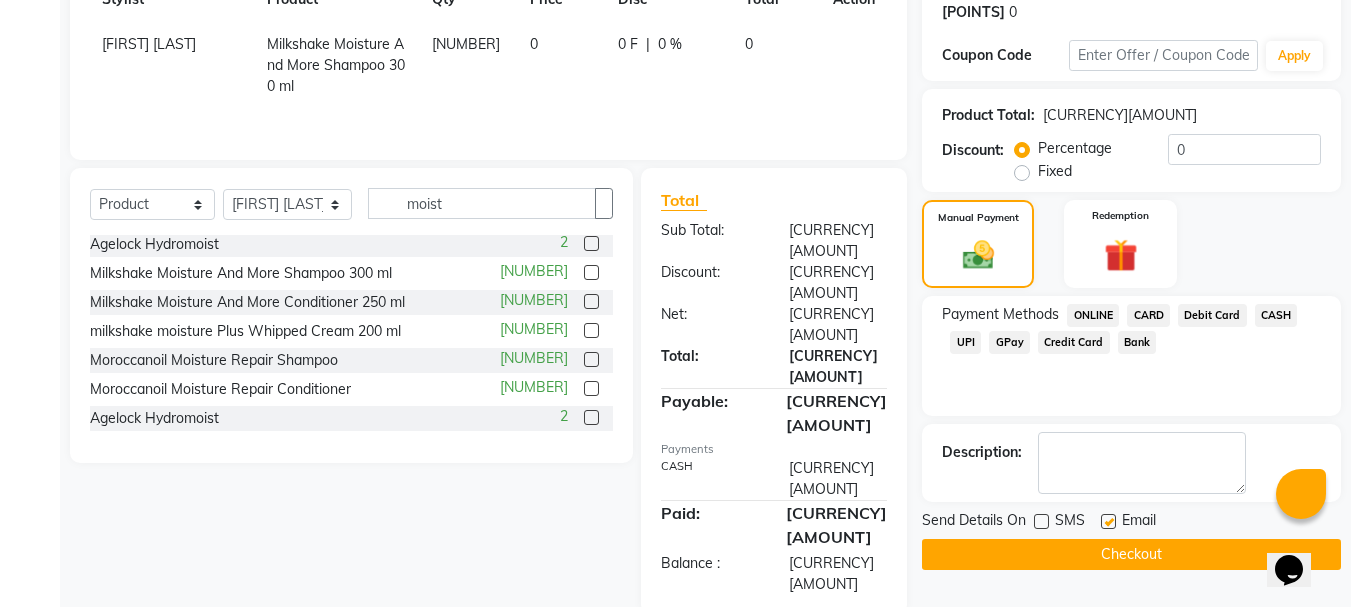 drag, startPoint x: 1107, startPoint y: 534, endPoint x: 1140, endPoint y: 548, distance: 35.846897 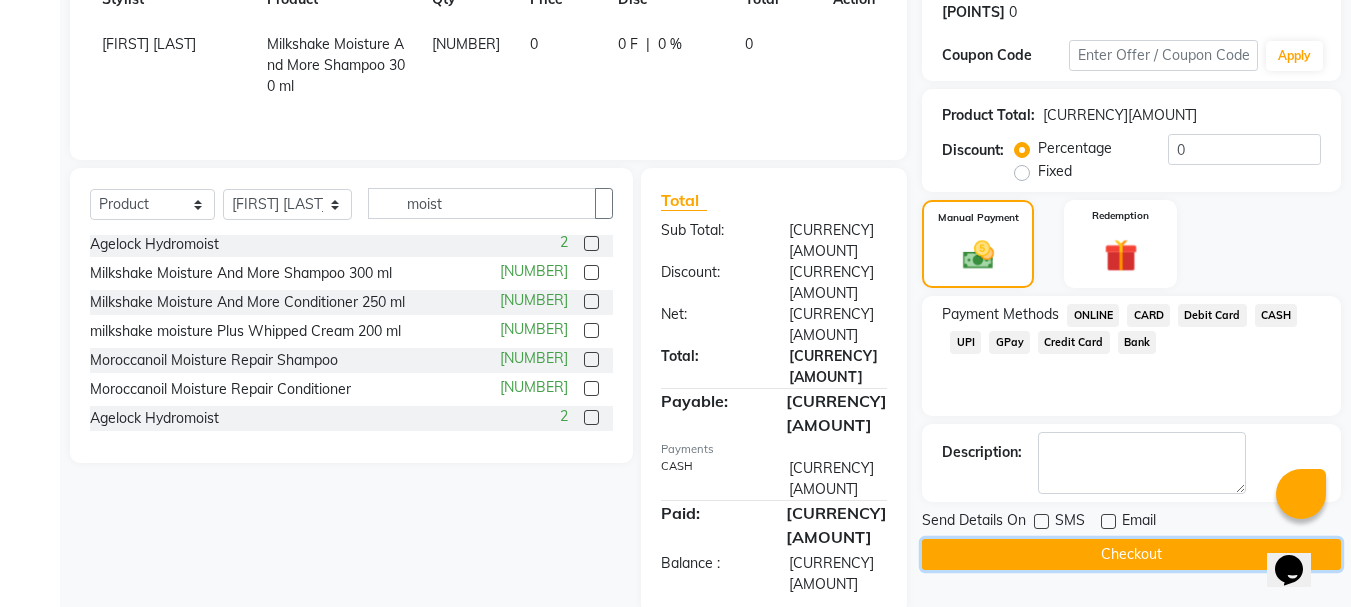 click on "Checkout" at bounding box center (1131, 554) 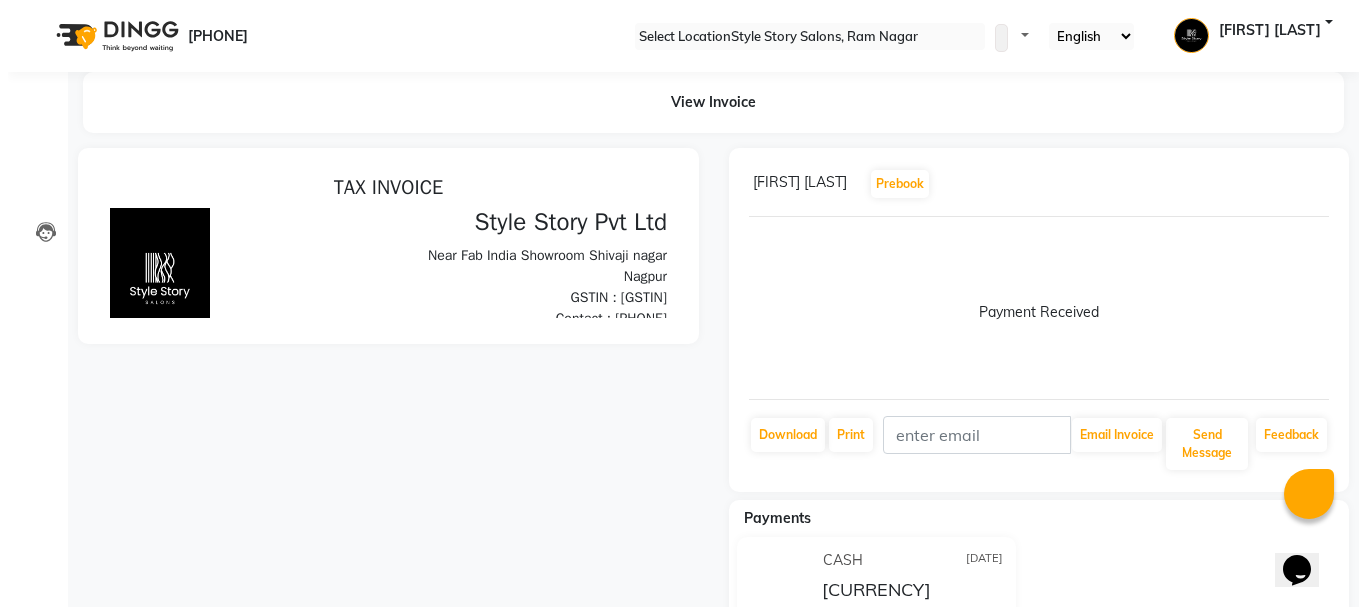 scroll, scrollTop: 0, scrollLeft: 0, axis: both 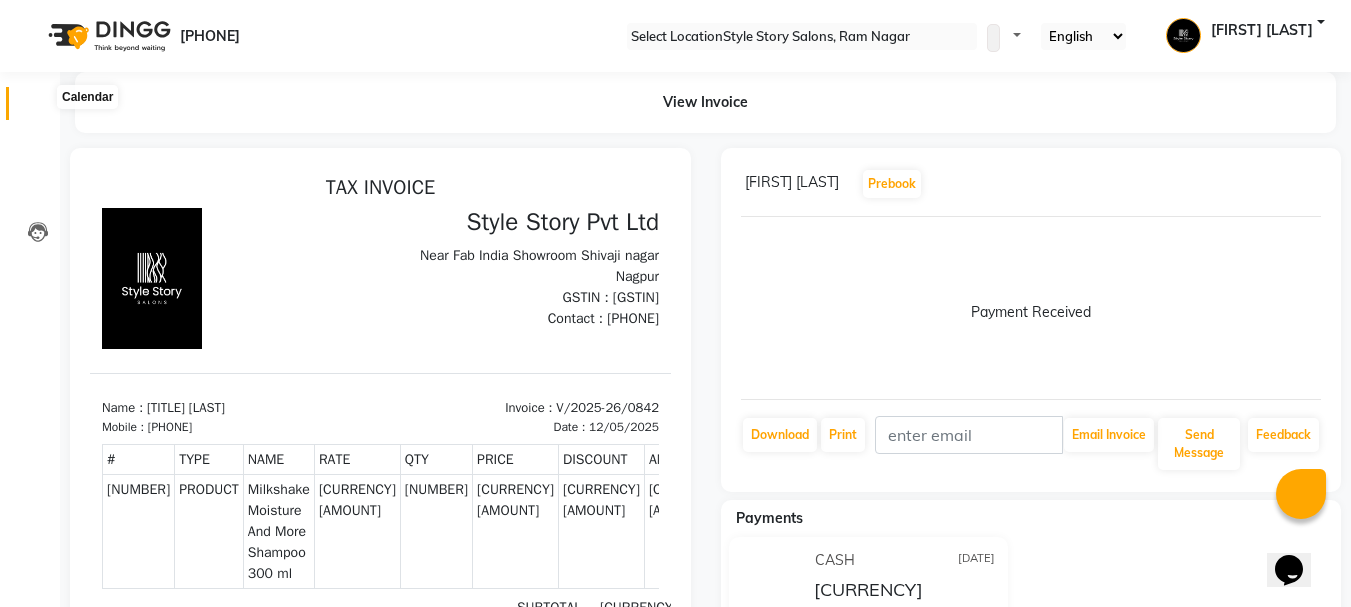 click at bounding box center [38, 108] 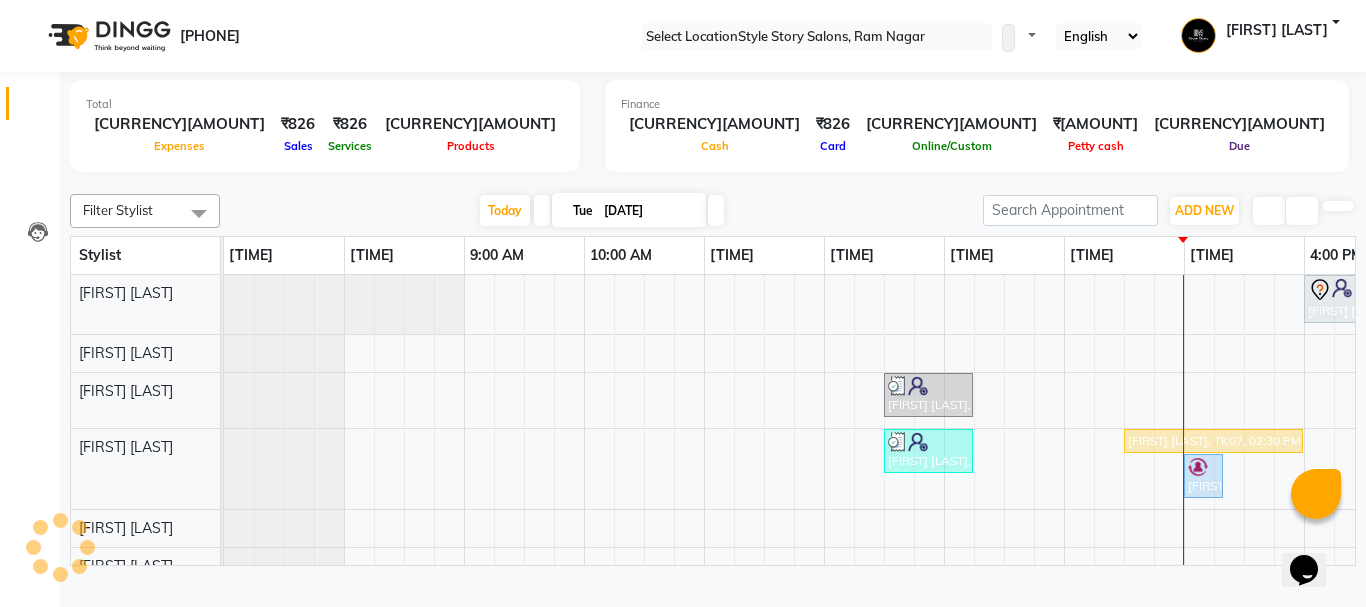 scroll, scrollTop: 0, scrollLeft: 0, axis: both 